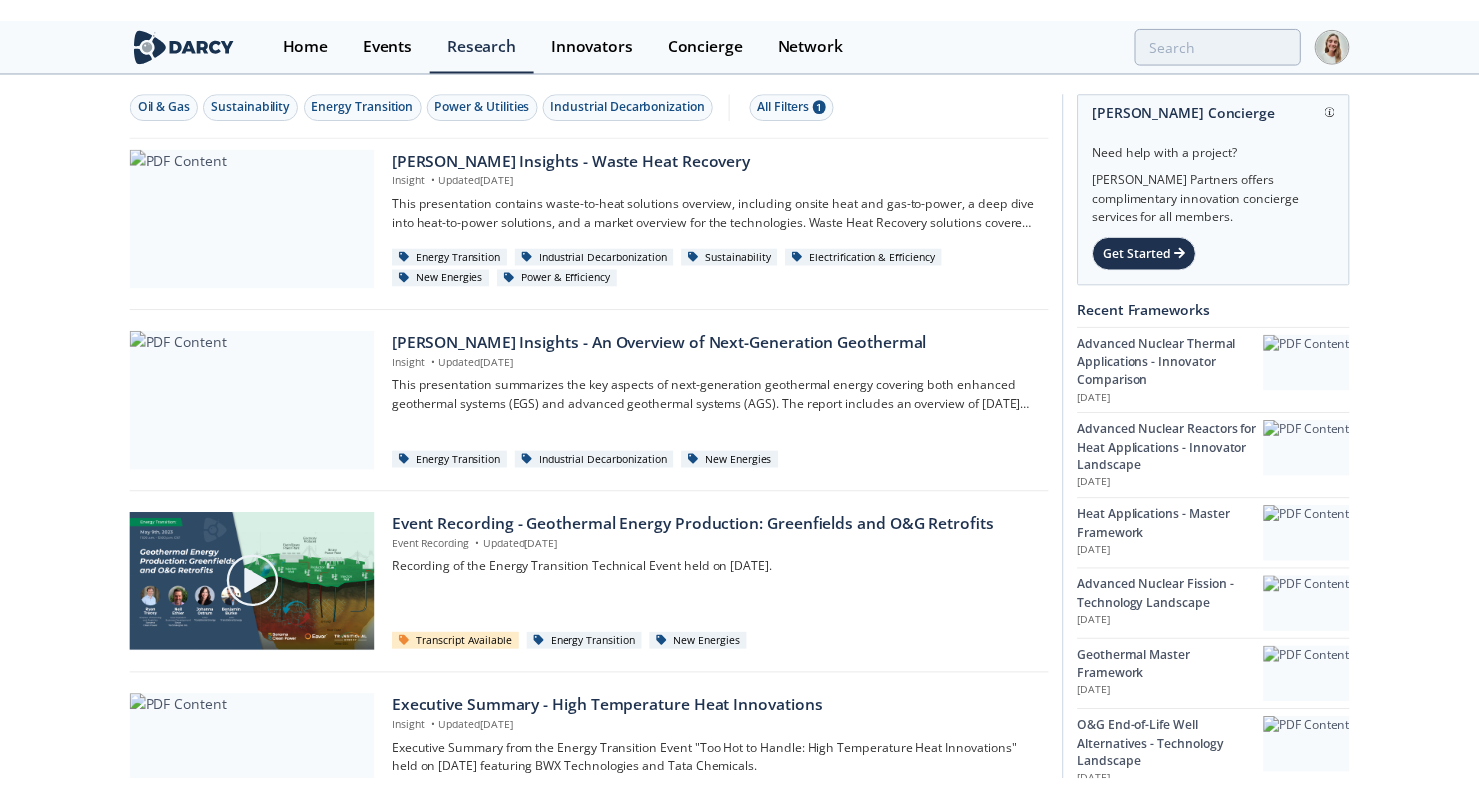 scroll, scrollTop: 0, scrollLeft: 0, axis: both 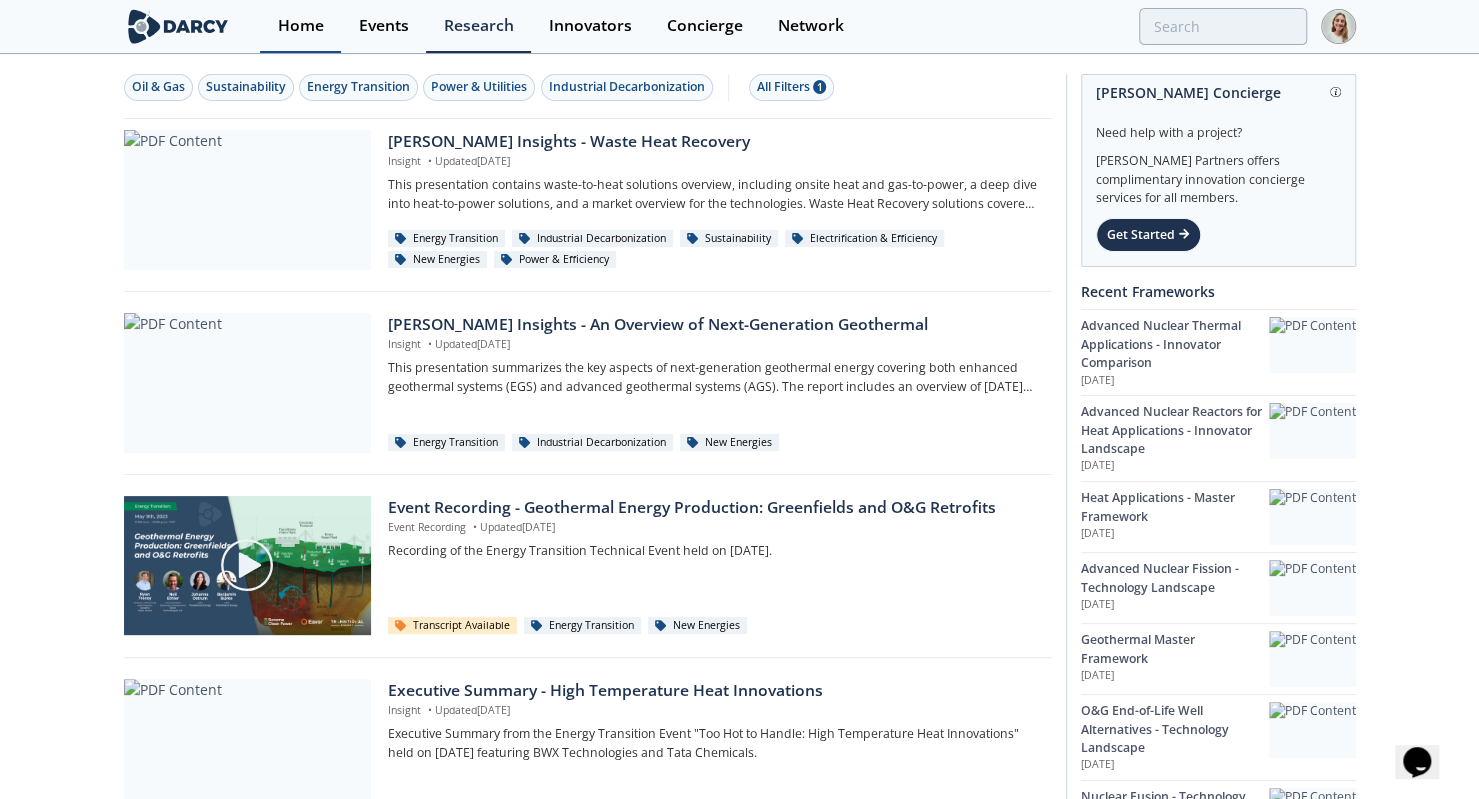 click on "Home" at bounding box center [300, 26] 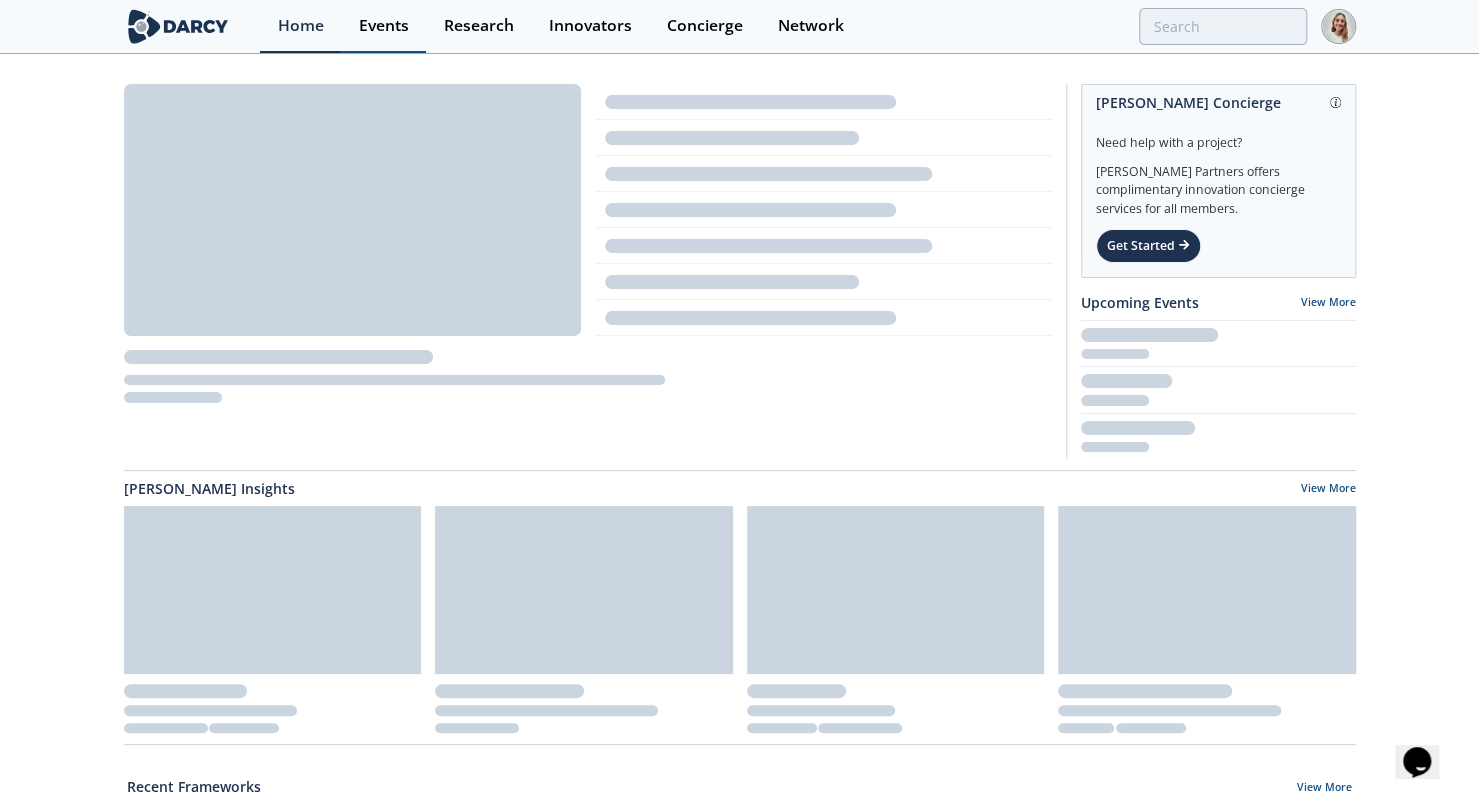 click on "Events" at bounding box center (384, 26) 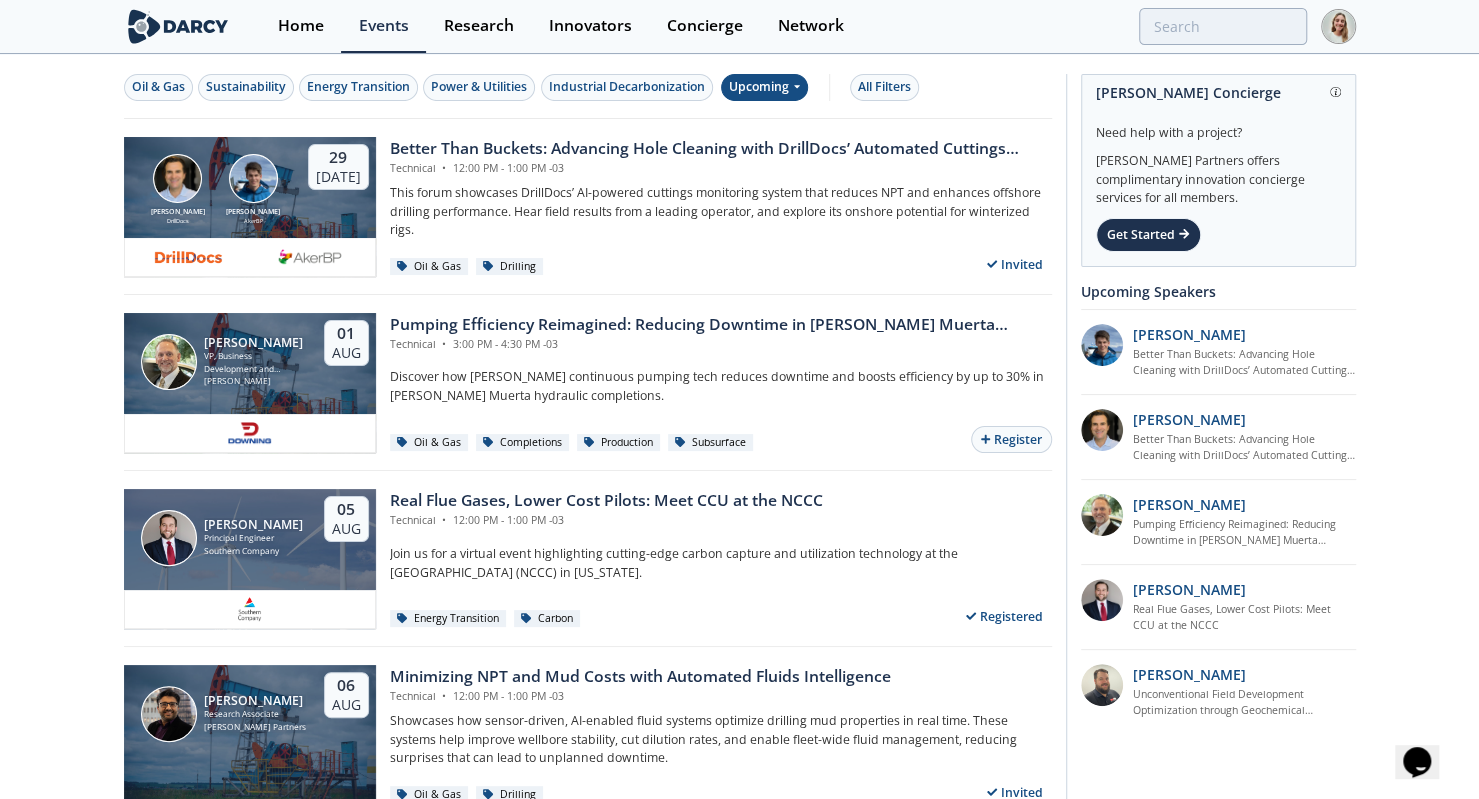 click on "Upcoming" at bounding box center [764, 87] 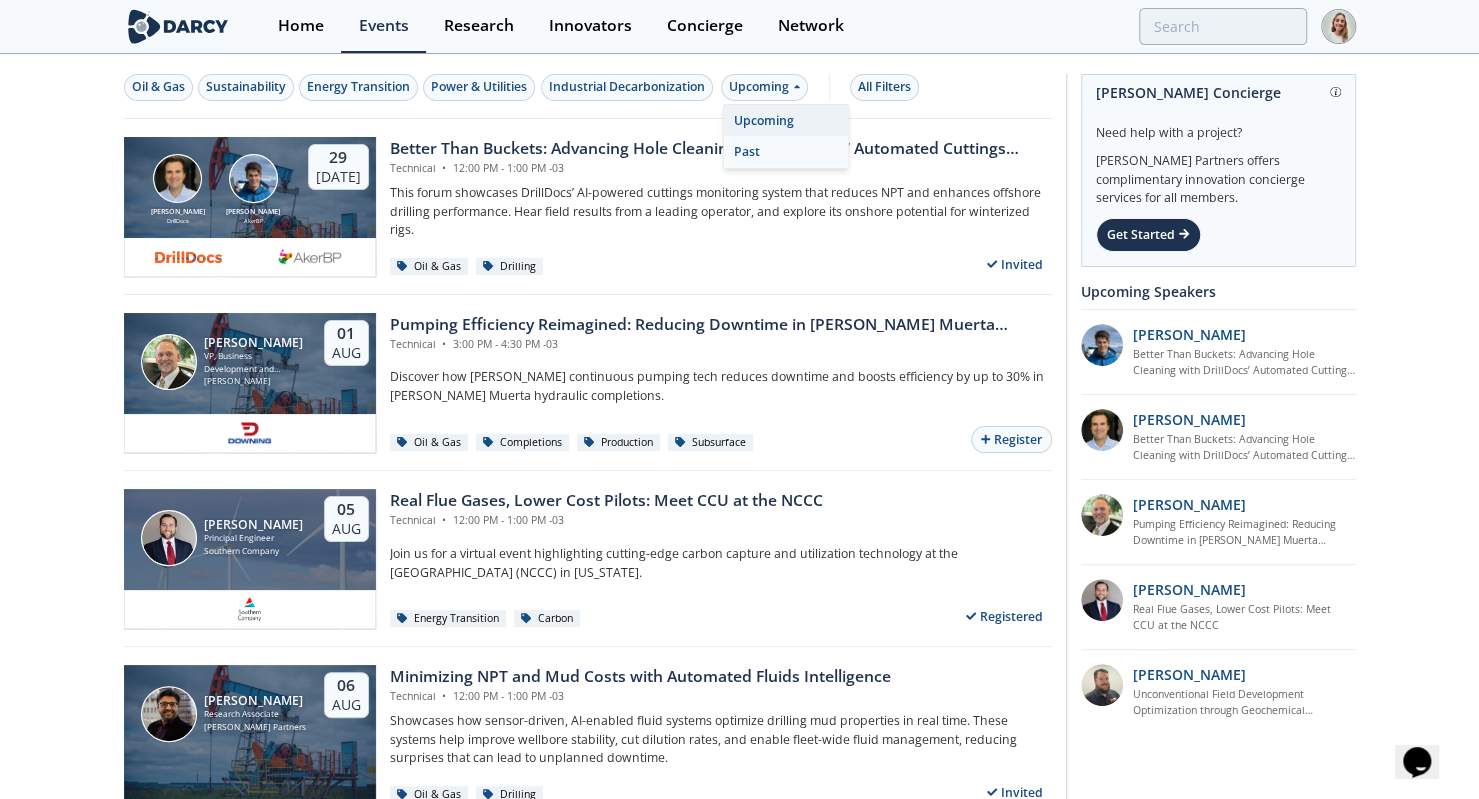 click on "Past" at bounding box center [786, 152] 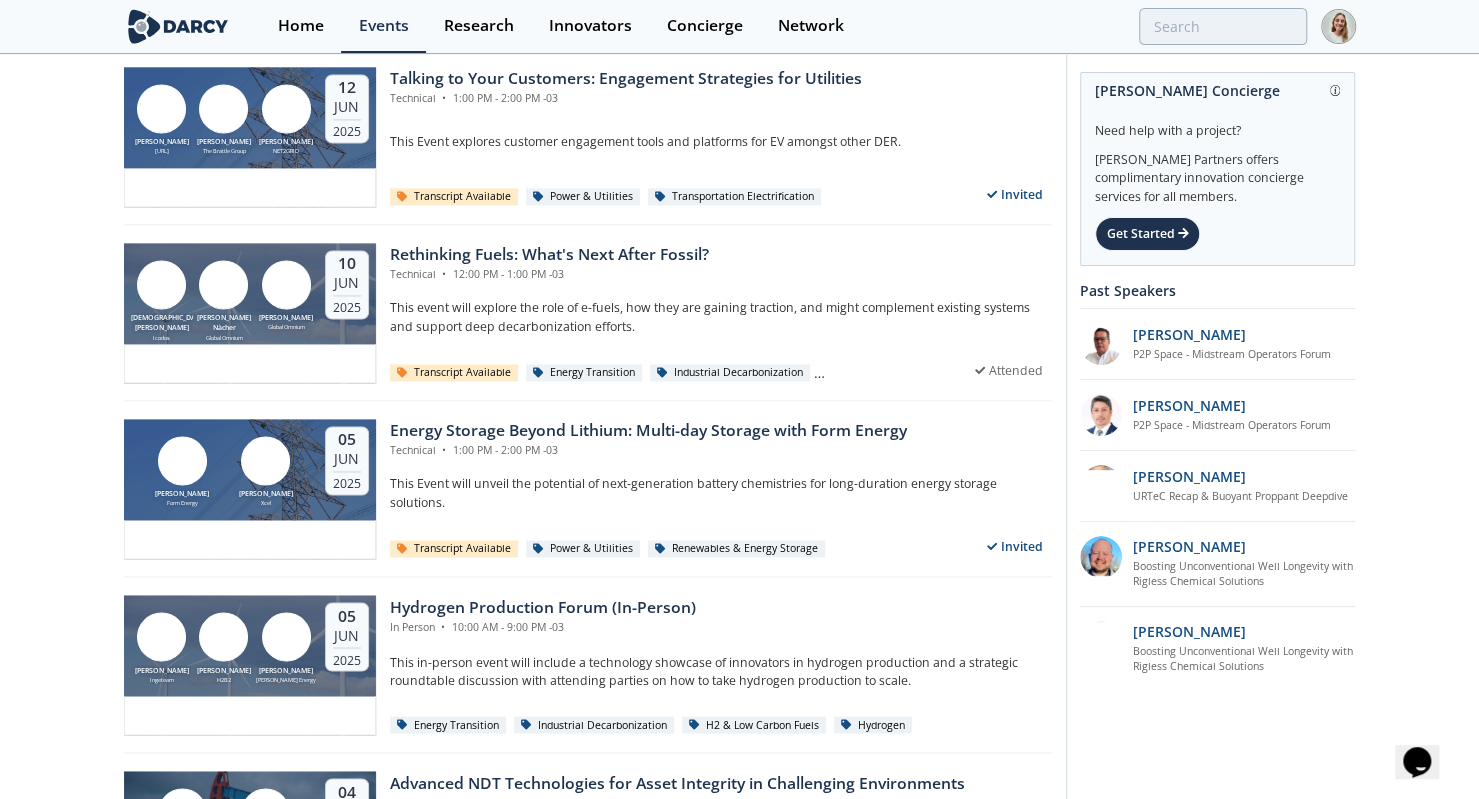 scroll, scrollTop: 1655, scrollLeft: 0, axis: vertical 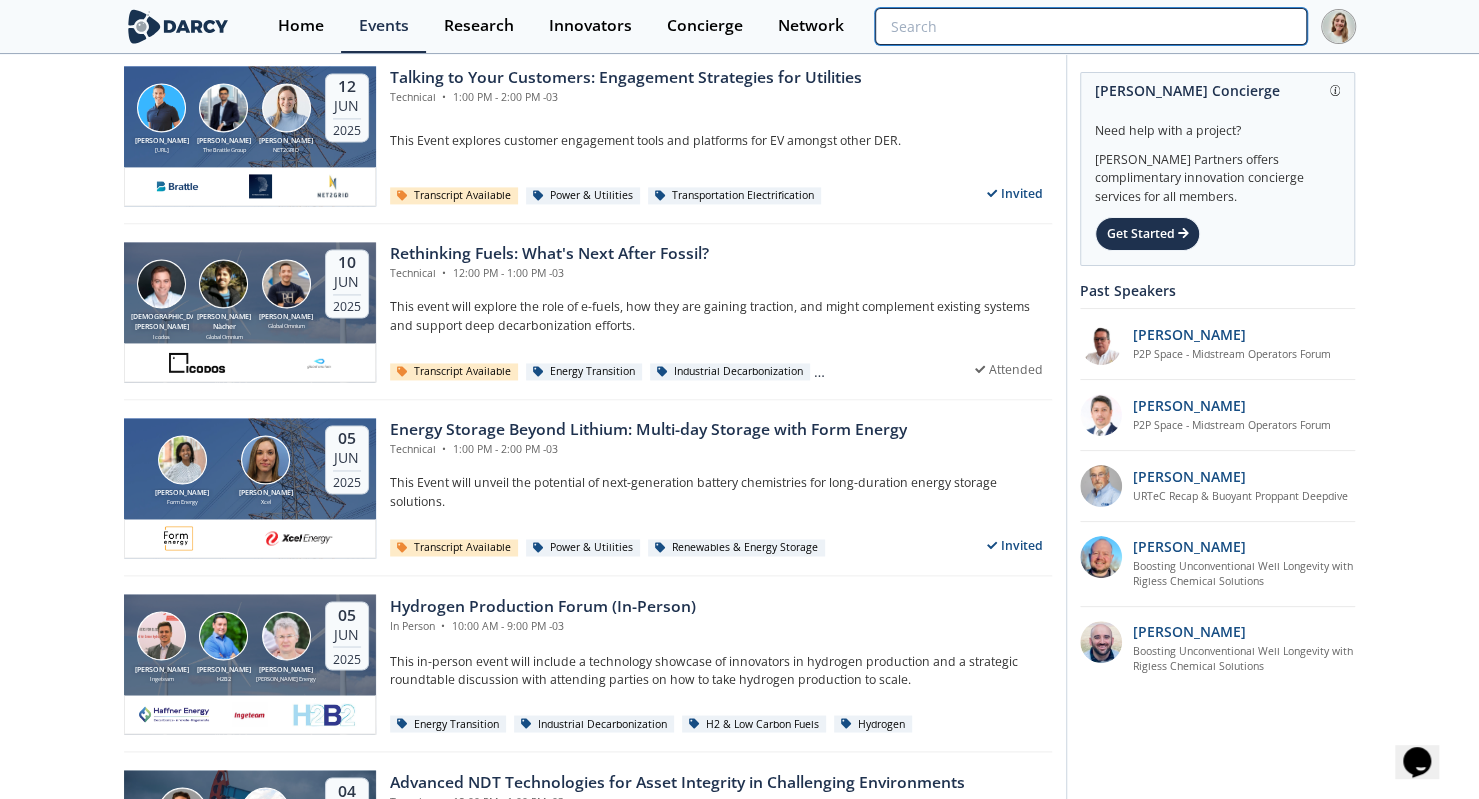 click at bounding box center (1090, 26) 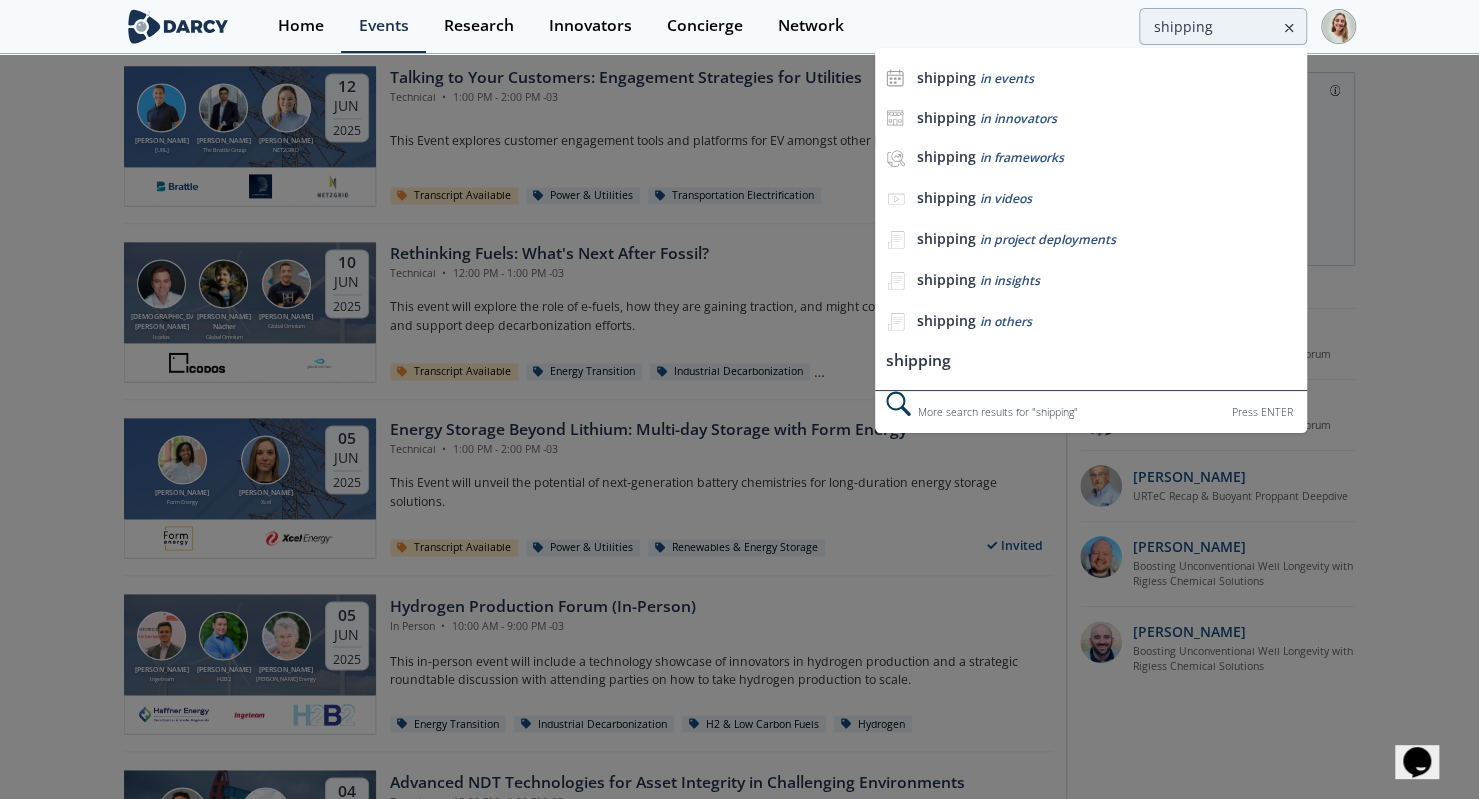 scroll, scrollTop: 0, scrollLeft: 0, axis: both 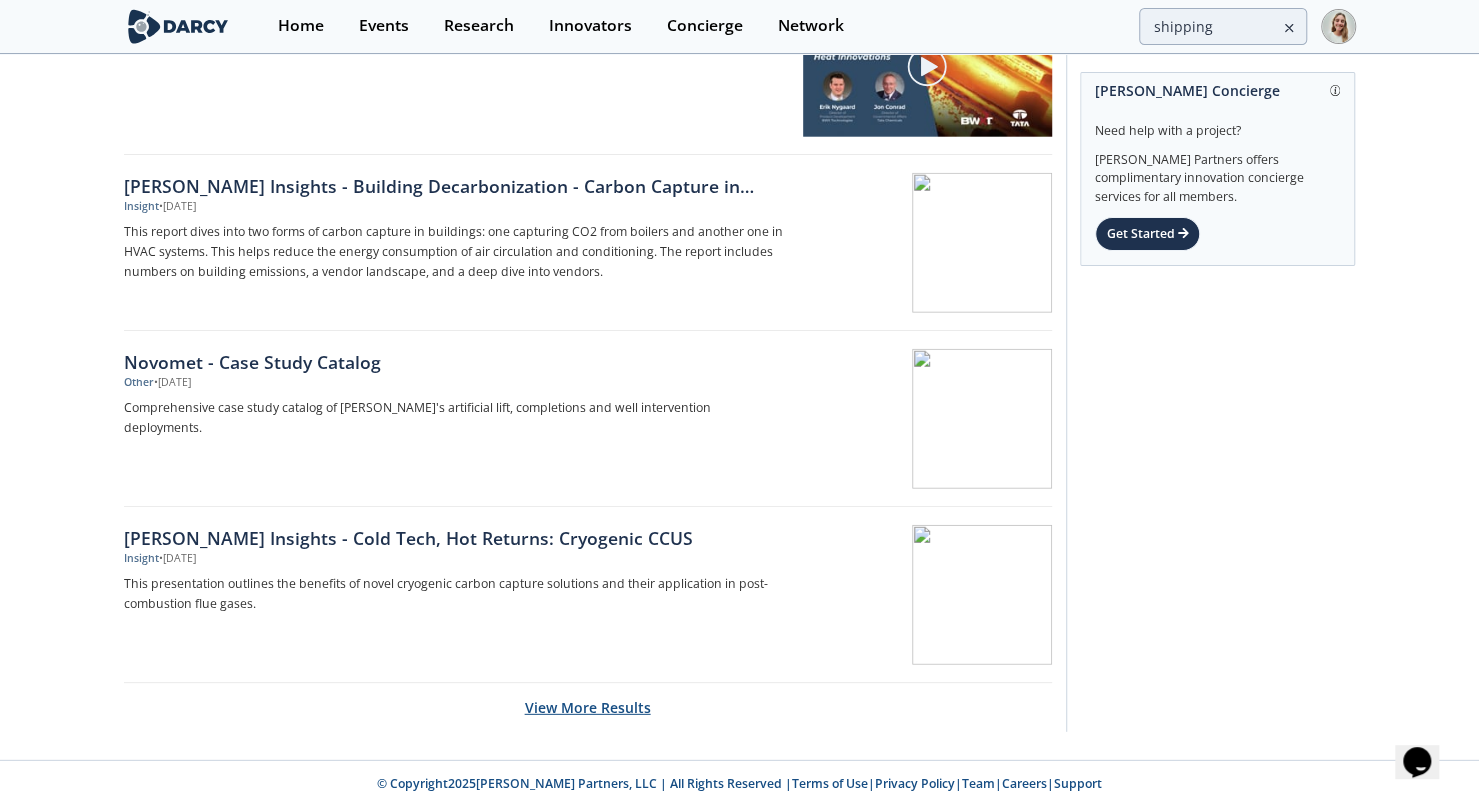 click on "View More Results" at bounding box center (588, 707) 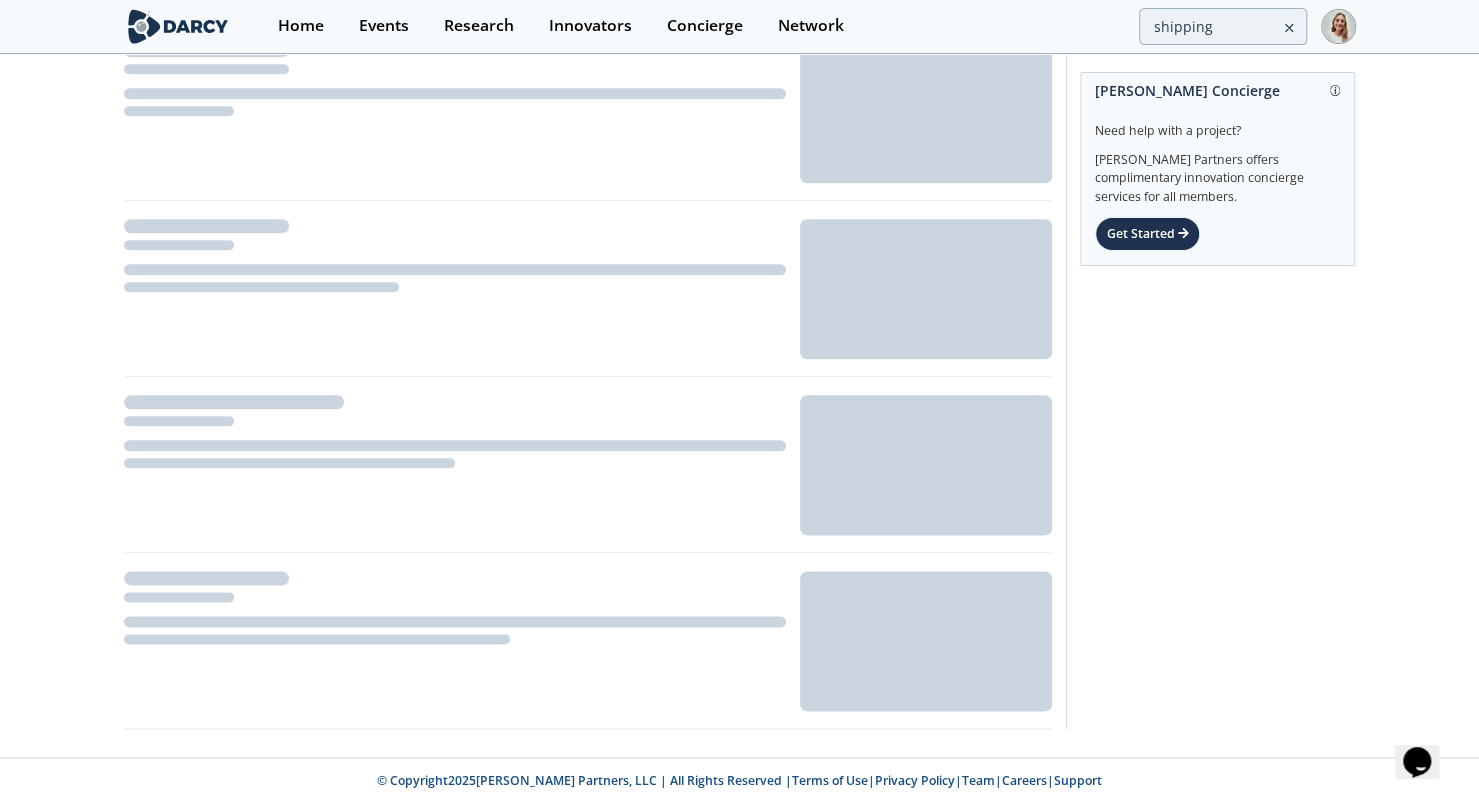scroll, scrollTop: 2956, scrollLeft: 0, axis: vertical 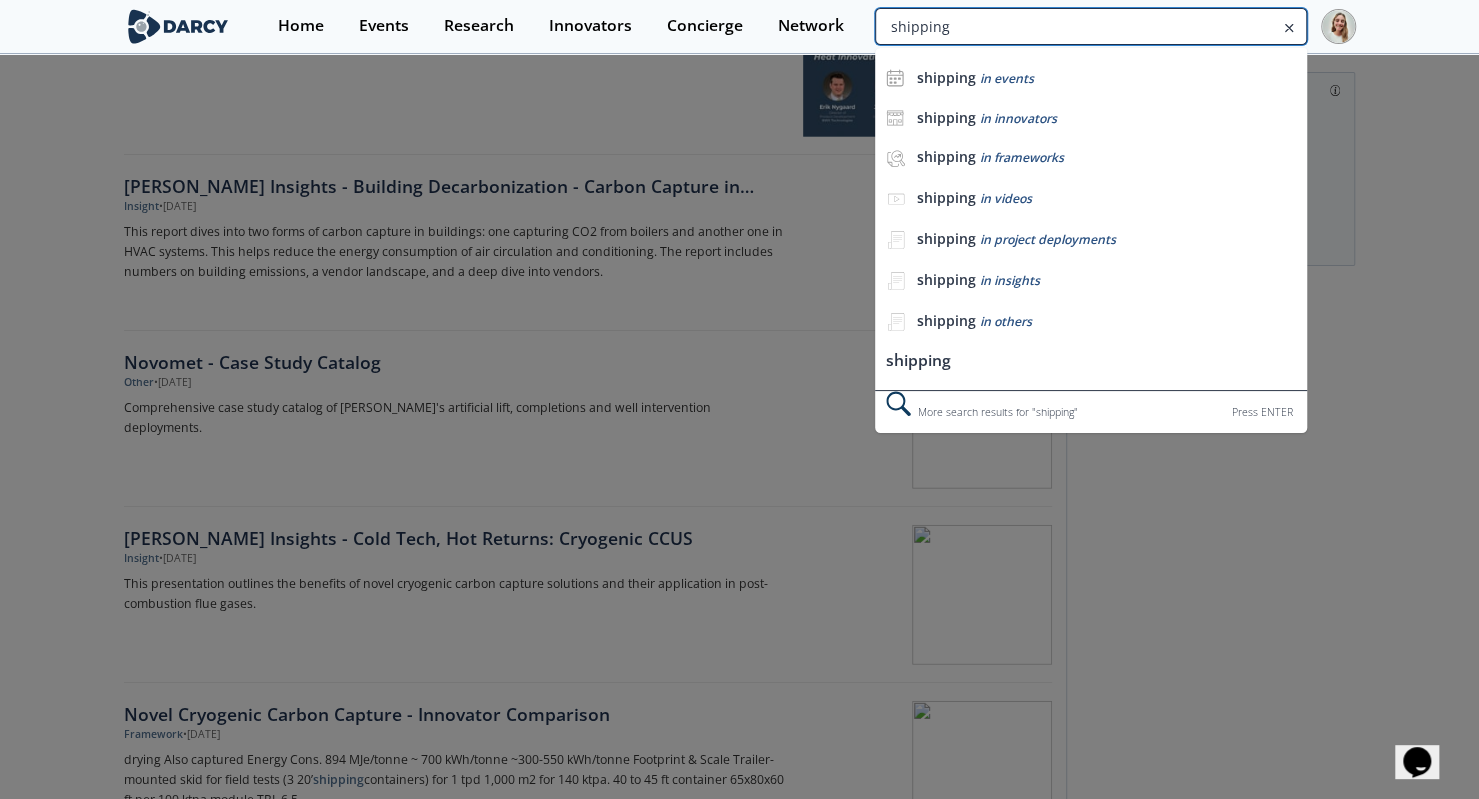 click on "shipping" at bounding box center (1090, 26) 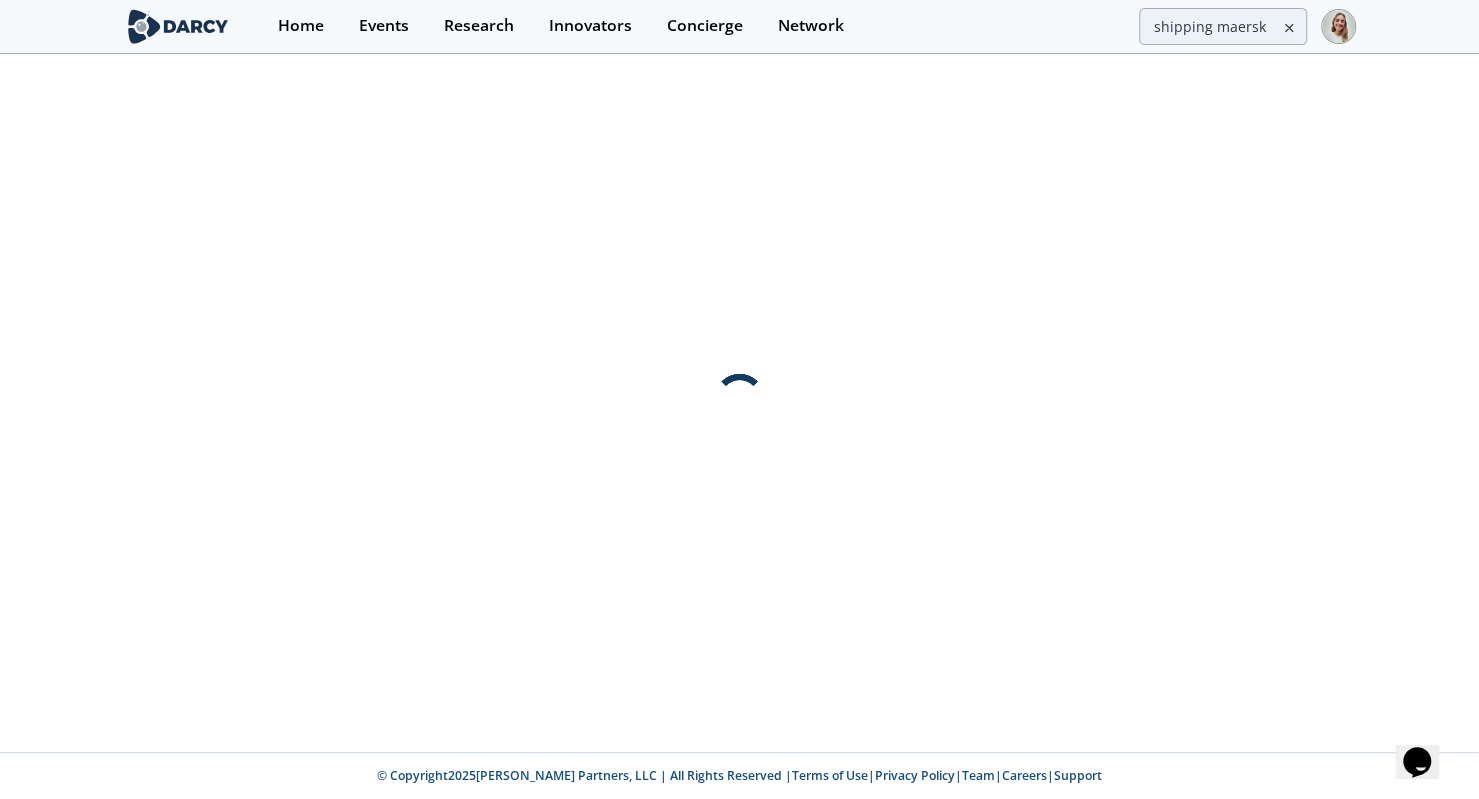 scroll, scrollTop: 0, scrollLeft: 0, axis: both 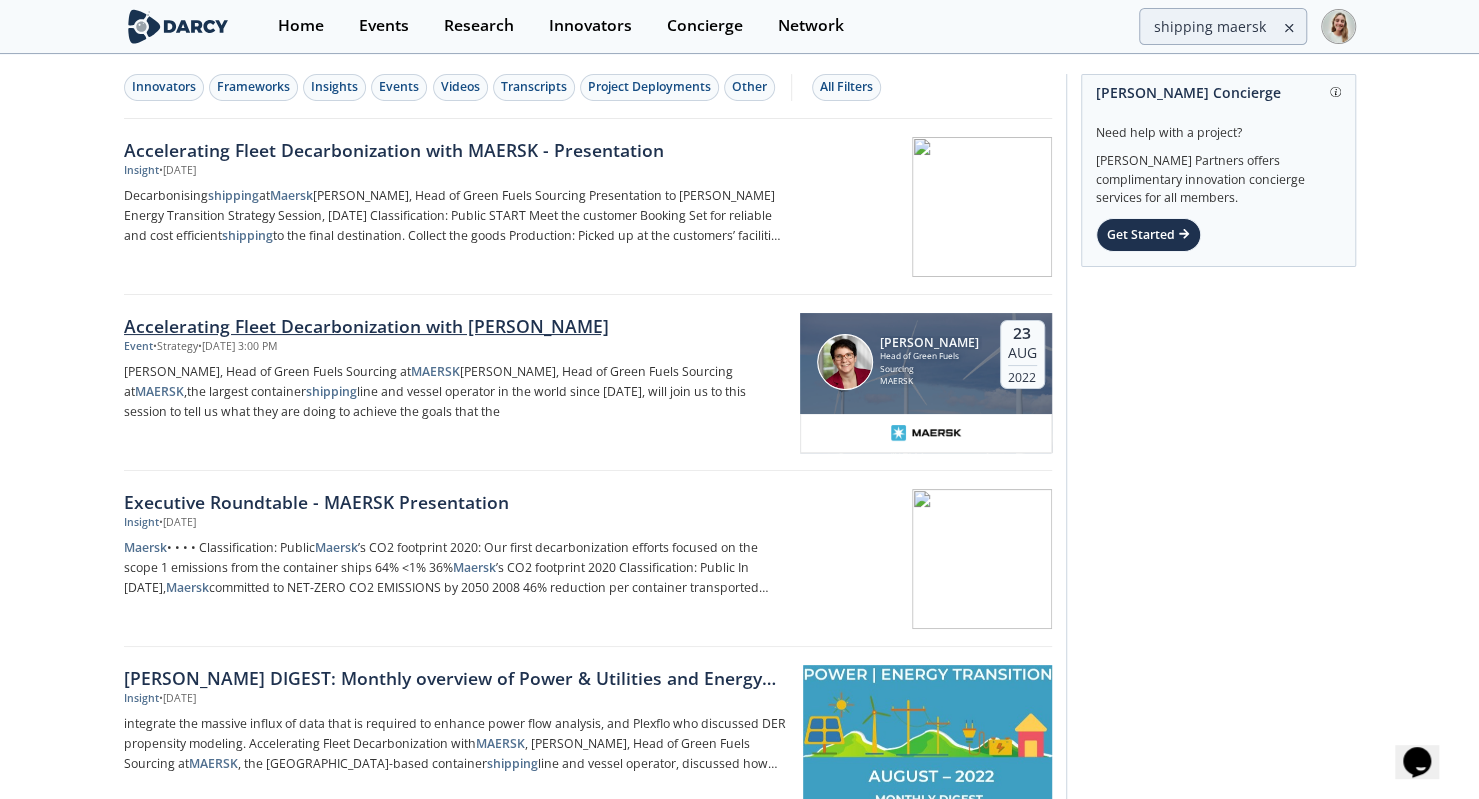 drag, startPoint x: 514, startPoint y: 161, endPoint x: 350, endPoint y: 329, distance: 234.77649 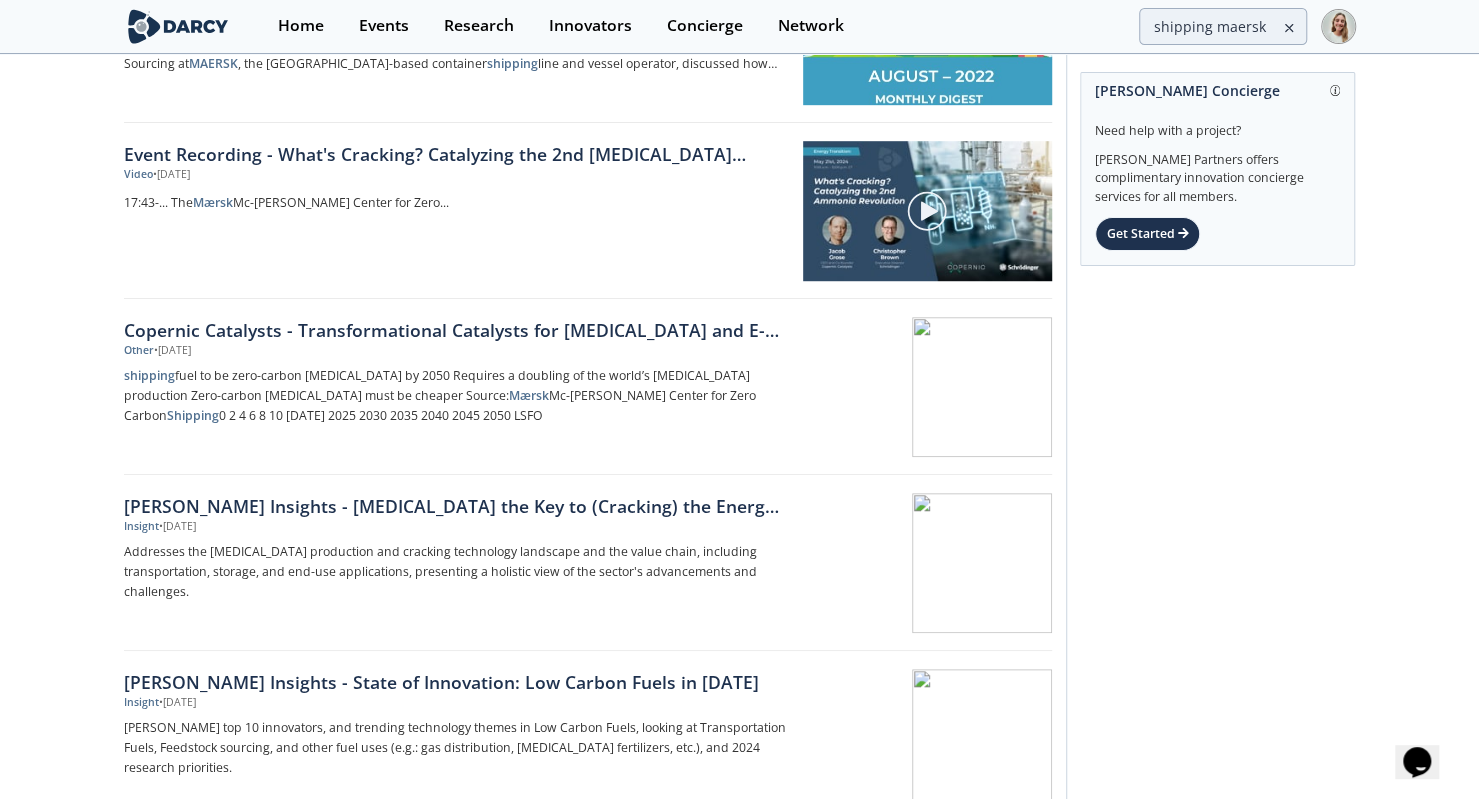 scroll, scrollTop: 711, scrollLeft: 0, axis: vertical 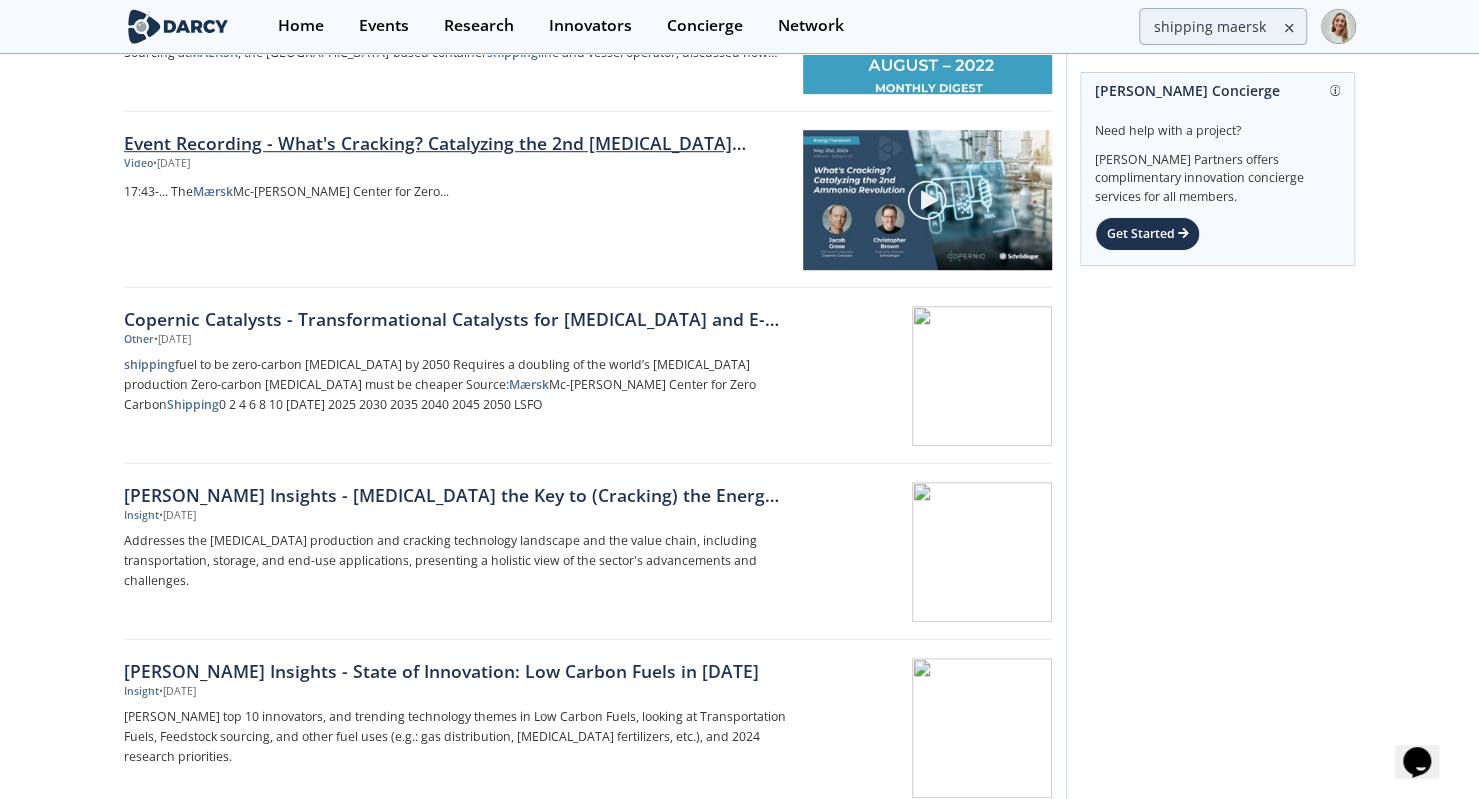 click on "Event Recording - What's Cracking? Catalyzing the 2nd [MEDICAL_DATA] Revolution" at bounding box center (456, 143) 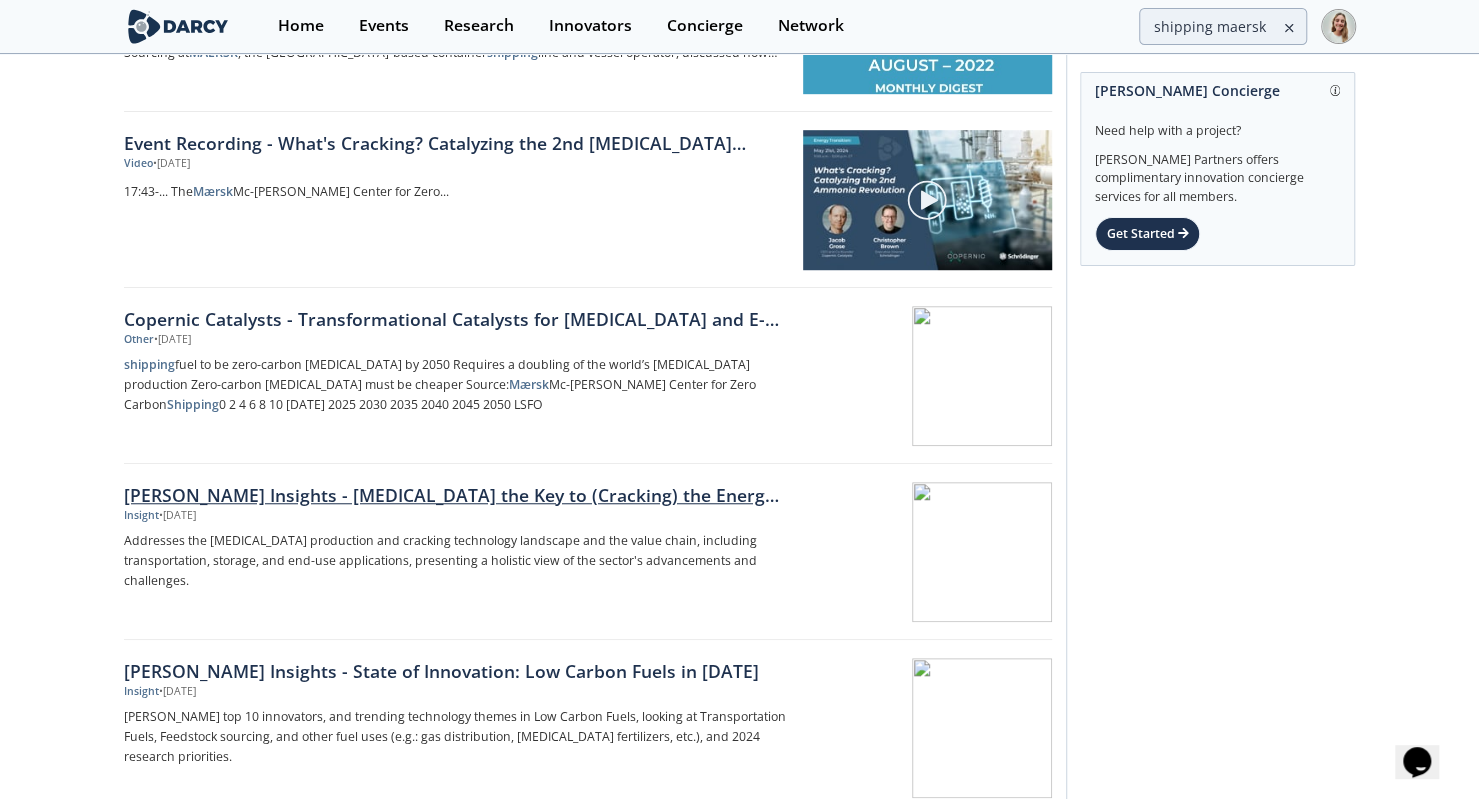 click on "[PERSON_NAME] Insights - [MEDICAL_DATA] the Key to (Cracking) the Energy Transition" at bounding box center [455, 495] 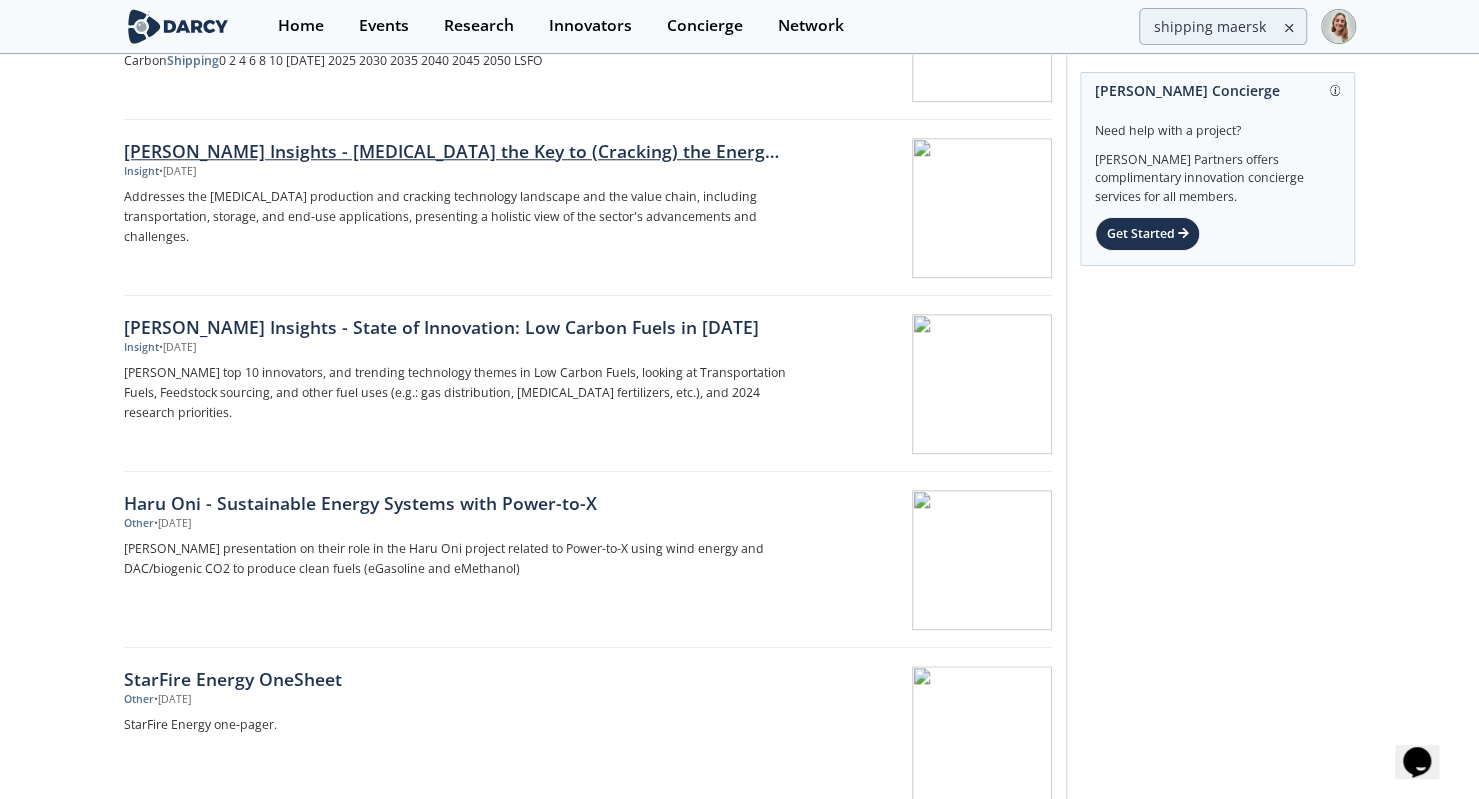 scroll, scrollTop: 1056, scrollLeft: 0, axis: vertical 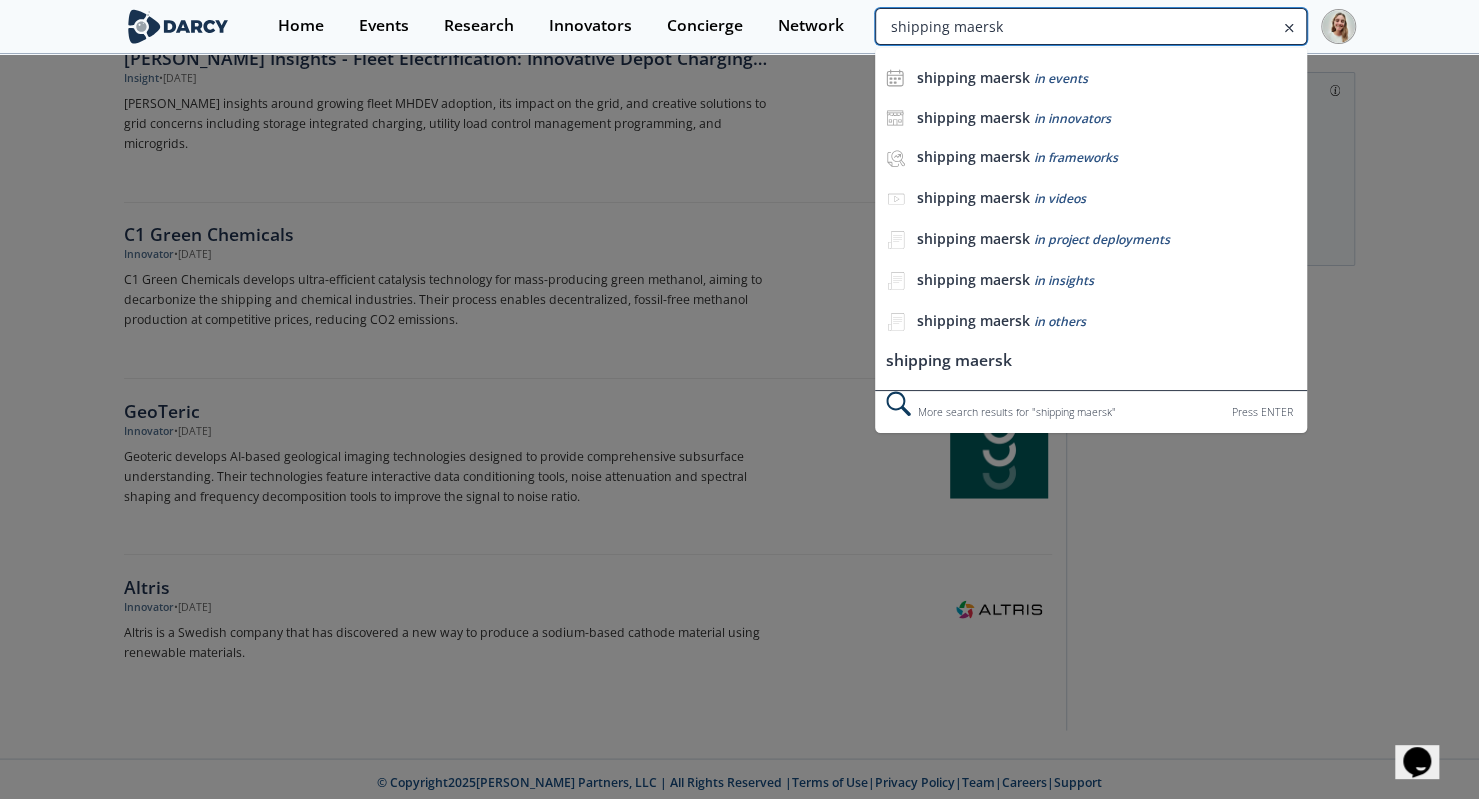 click on "shipping maersk" at bounding box center [1090, 26] 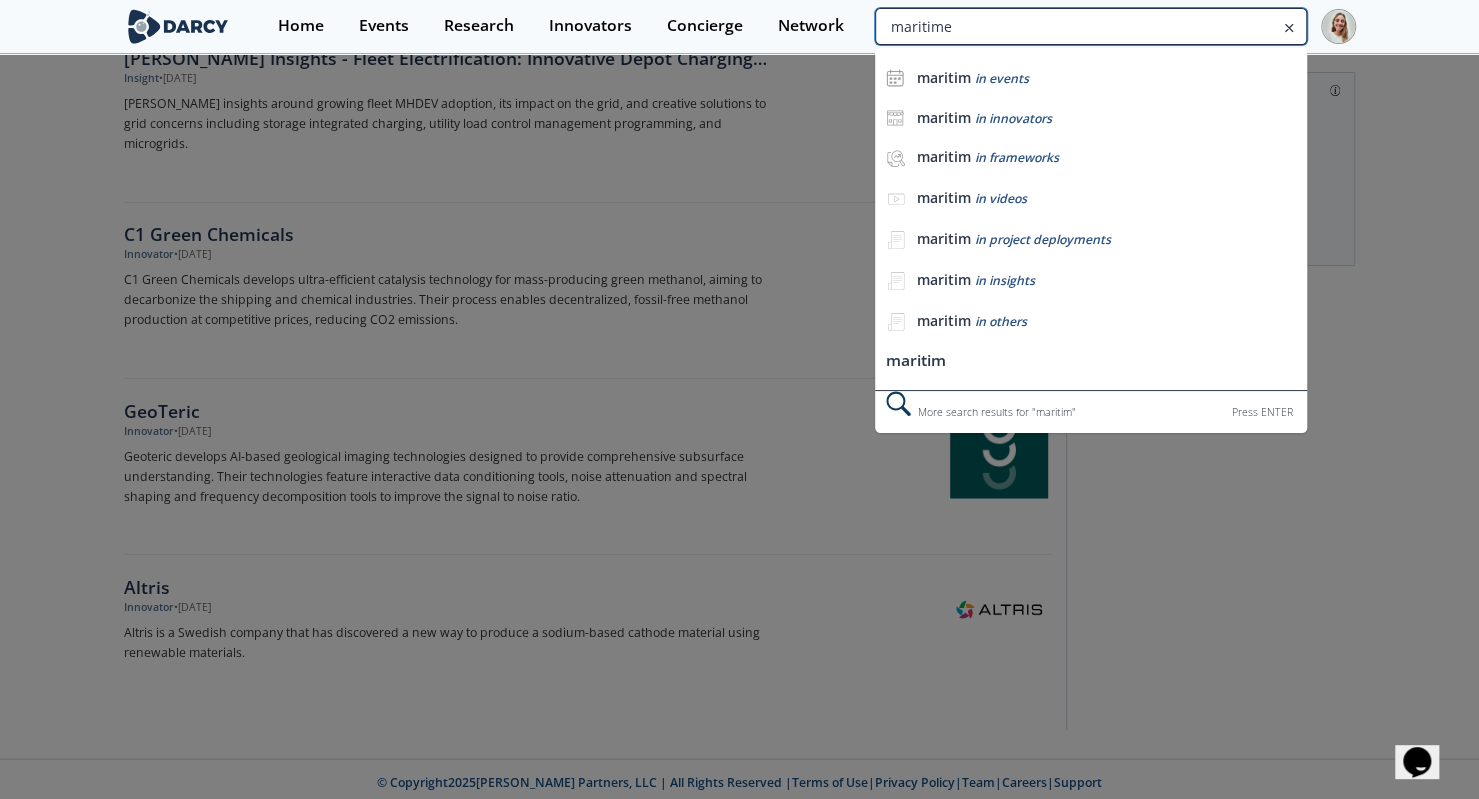 type on "maritime" 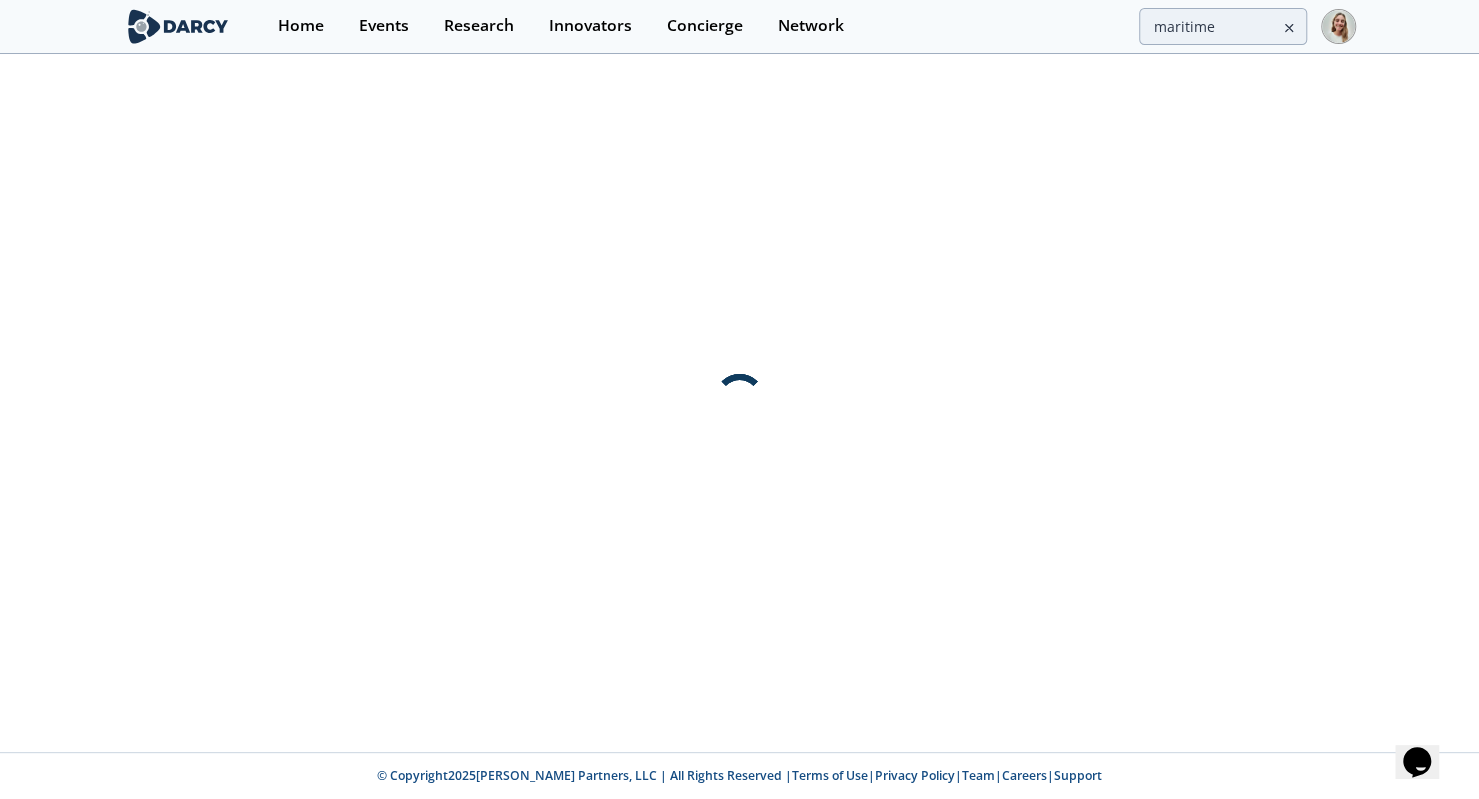 scroll, scrollTop: 0, scrollLeft: 0, axis: both 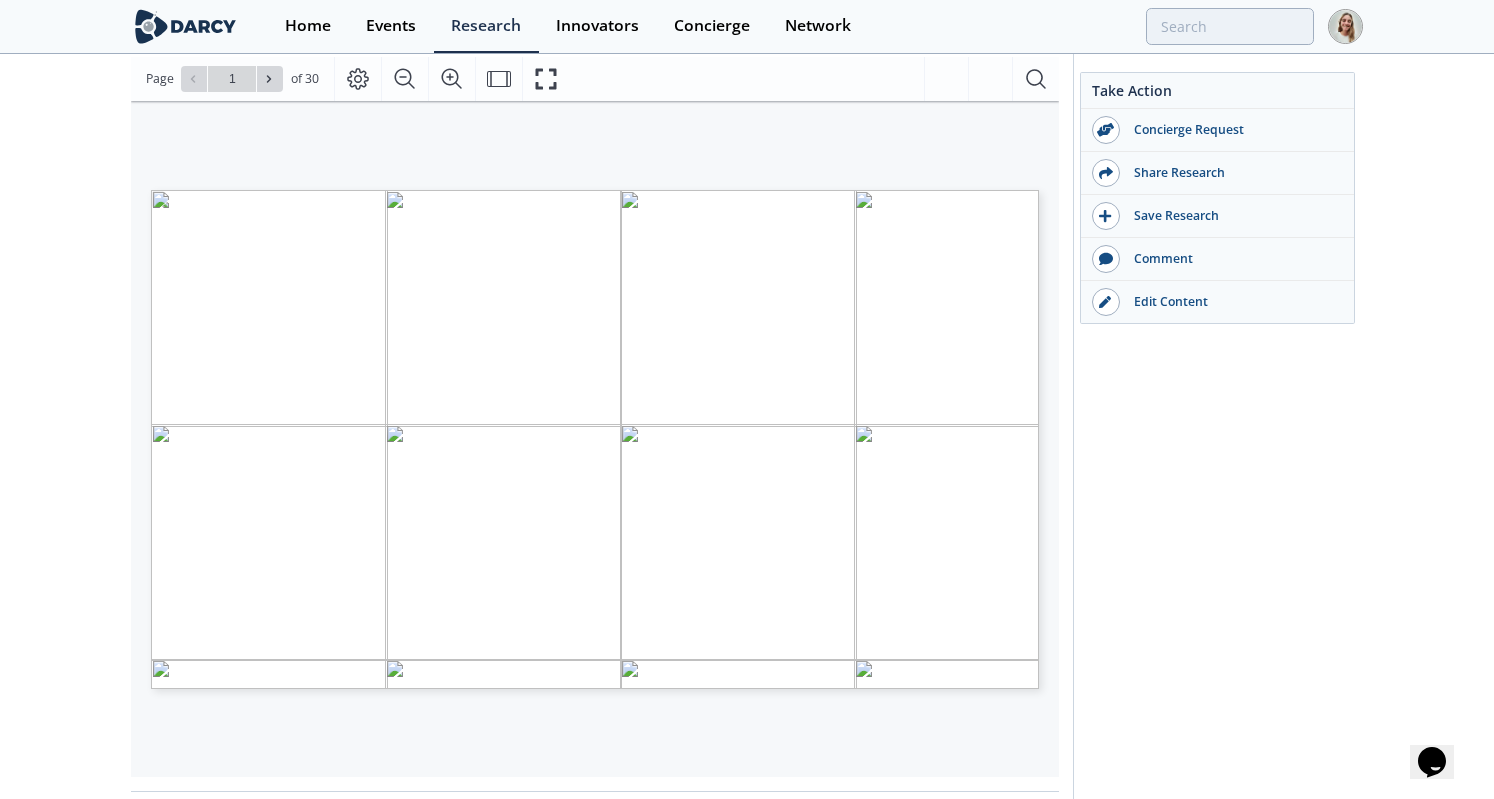 click on "CARBON CAPTURE
POST - COMBUSTION  –  INNOVATOR LANDSCAPE
Gas
w/ CO 2
Clean
Gas  Solvent  w/ CO 2
Capture  Regene -
ration
CO 2
Energy
need
Solvent  makeup
Clickable logos  link to
Innovator Storefront  or
Company Website*
*Darcy Connect does not typically include profiles for incumbent technology providers
Incumbents  Innovators
DARCY
INSIGHTS
ENERGY TRANSITION
CLEAN AMMONIA:
THE KEY TO
“CRACKING” THE
ENERGY
TRANSITION? Loading Loading Loading Loading Loading" at bounding box center [585, 361] 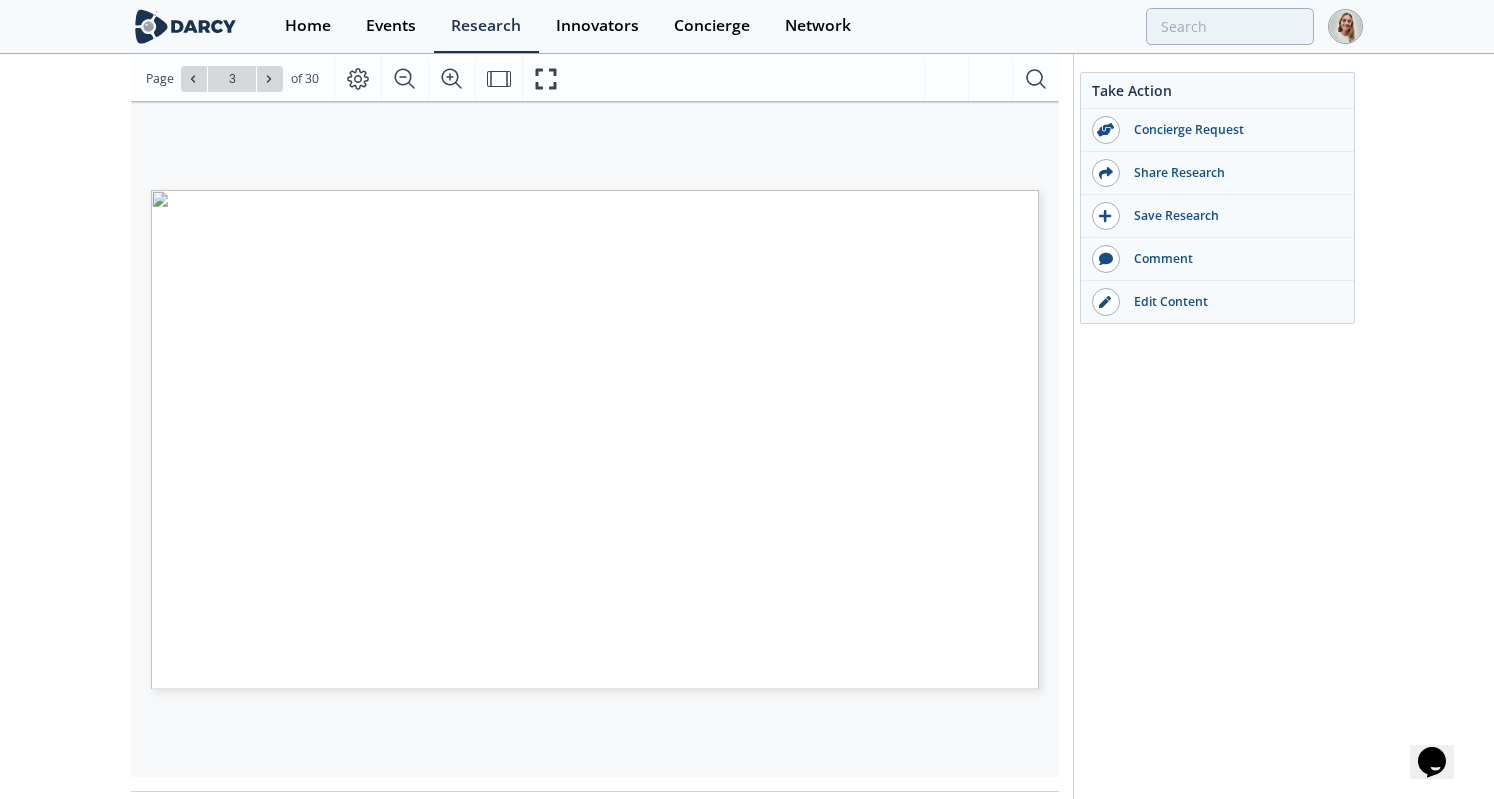 type on "4" 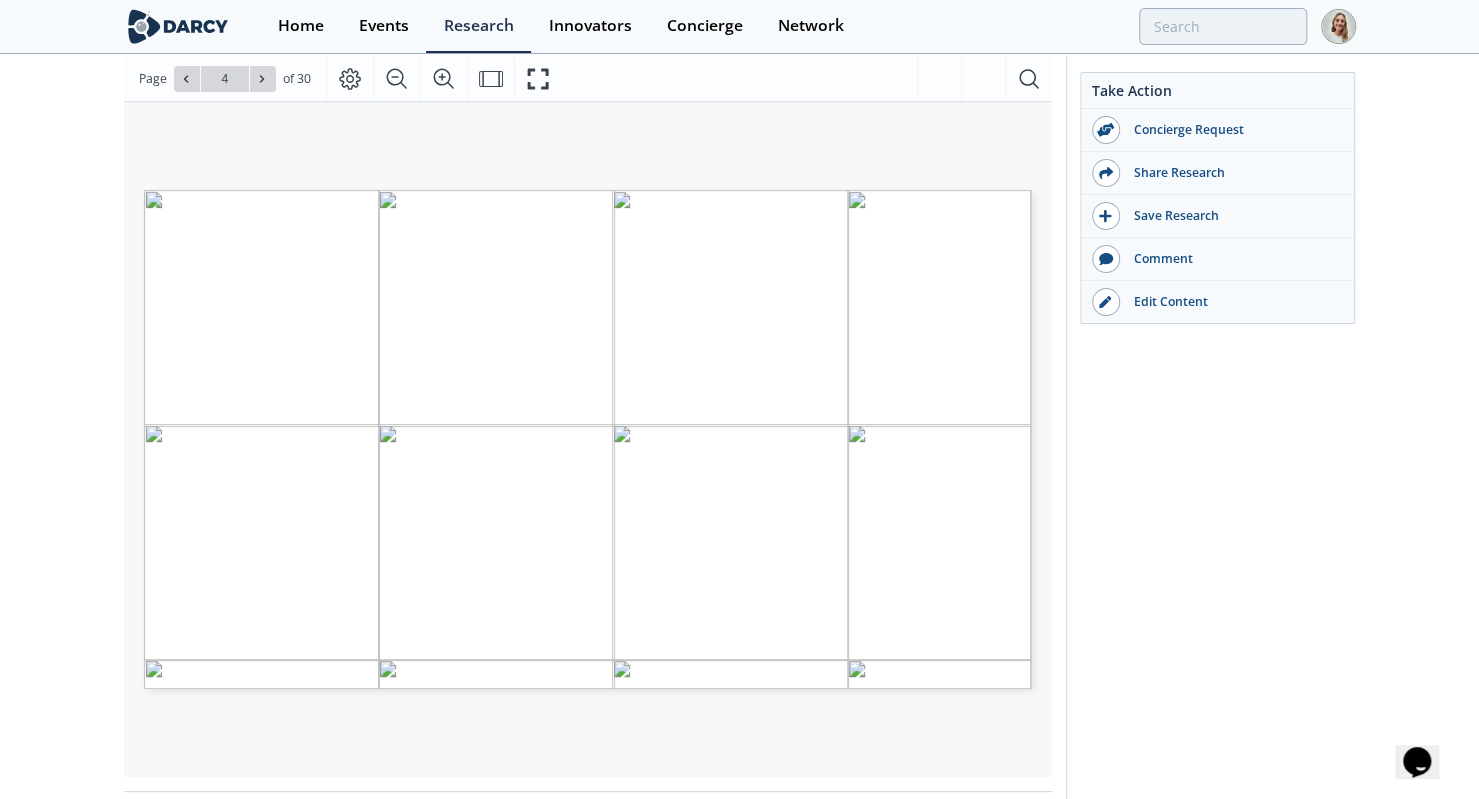 click on "Darcy Insights - Ammonia the Key to (Cracking) the Energy Transition
Insight
•
Updated  March 26, 2024
Addresses the ammonia production and cracking technology landscape and the value chain, including transportation, storage, and end-use applications, presenting a holistic view of the sector's advancements and challenges.
Darcy Partners
Energy Transition
Industrial Decarbonization" 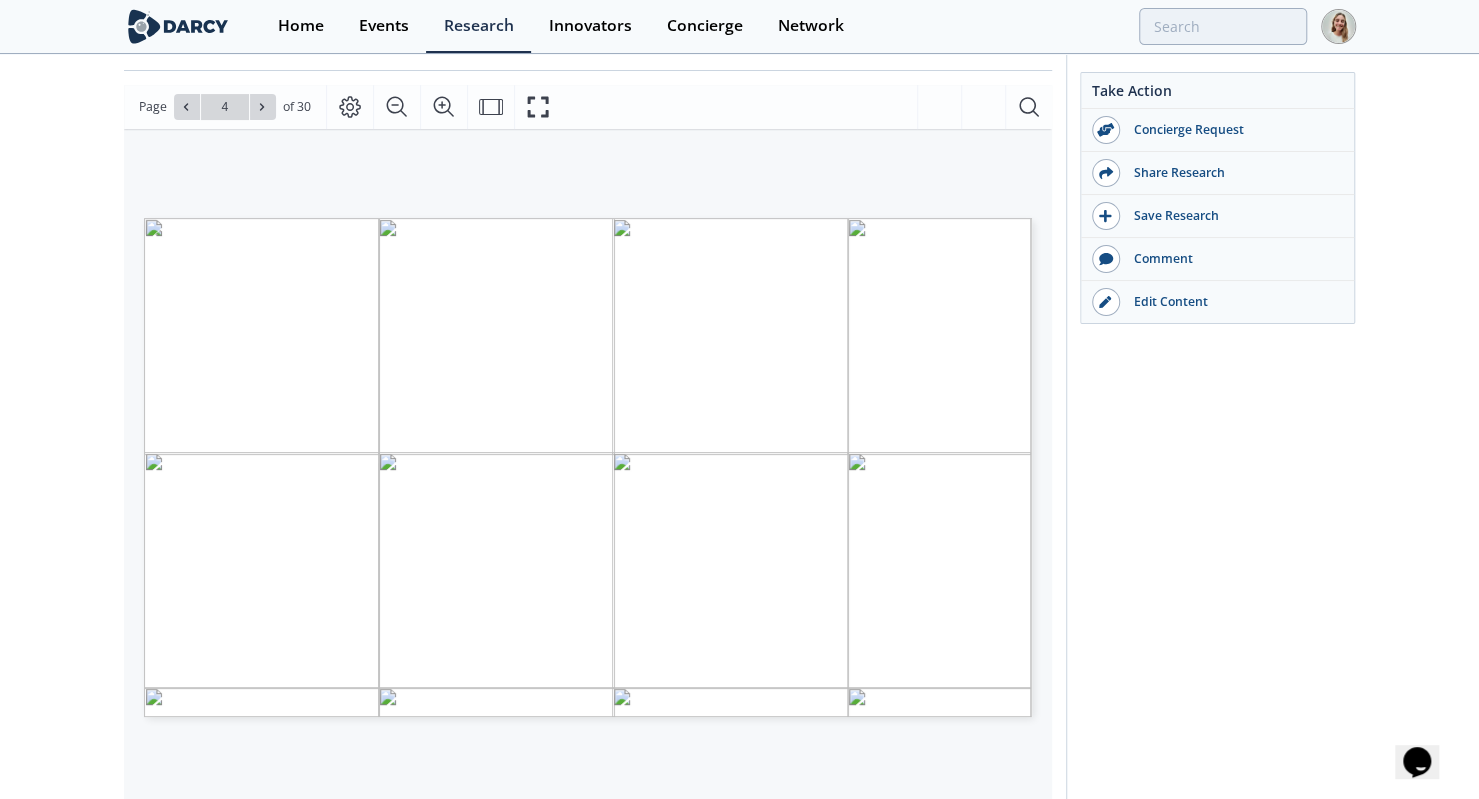 scroll, scrollTop: 277, scrollLeft: 0, axis: vertical 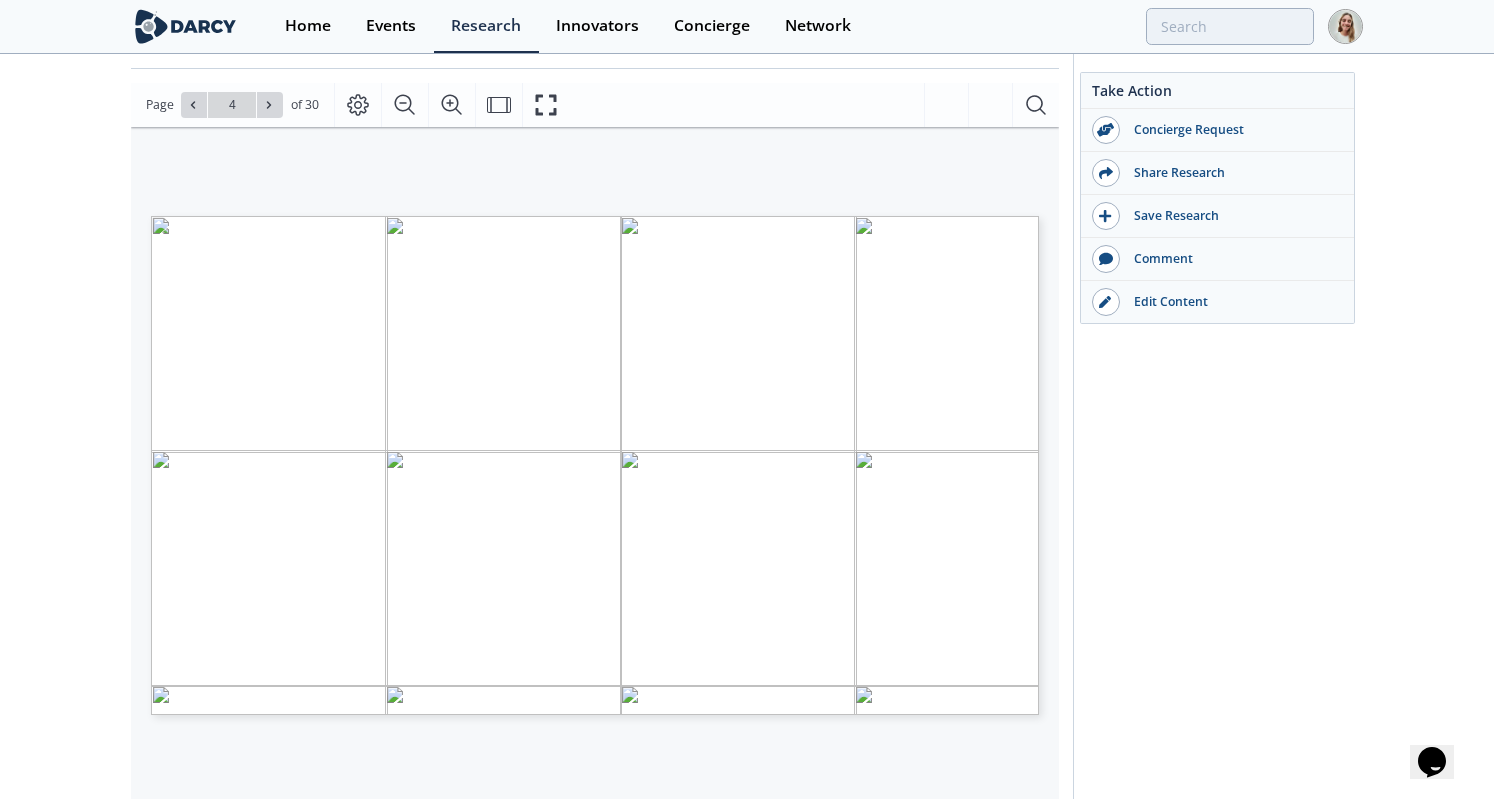 click on "Proprietary and confidential
AMMONIA TODAY
In 2021, worldwide ammonia production reached
235 million tons, with a projected increase of 40%
by 2050.
About  70%  of ammonia is used for  mineral nitrogen
fertilizers.
About  30%  of existing Ammonia demand is for a
range of  industrial applications, such as plastics,
explosives, and synthetic fibers .
Ammonia, due to existing and rising demand, is
considered a strong  early demand driver for clean
Hydrogen.
Ammonia is considered as a  potential low - carbon
energy vector  in the future.
The largest producer of Ammonia today is China,
about 30% of global production, followed by Russia,
the Middle East, the United States, and the EU and
India.
Ammonia at the Interface of Agriculture and Energy Systems
OVERVIEW
Fuels Supply
Fertilizers
Industrial Sector
Chem & Petrochem Sub - Sector
Primary
Chemicals
Oil & Gas
Hydrogen
Biofuels
Ammonia as
an energy
carrier
• Potassium fertilizers" at bounding box center [585, 387] 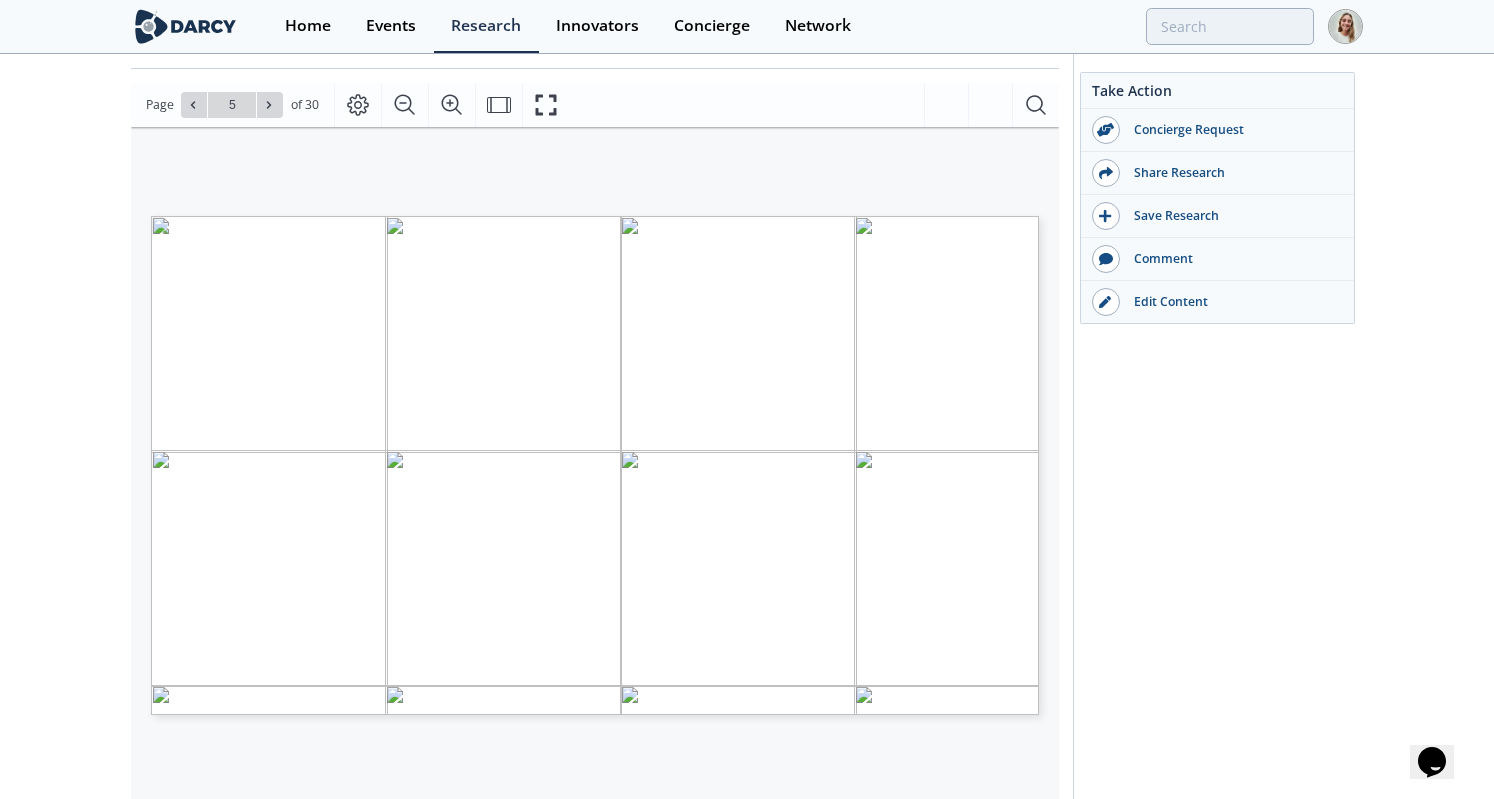 type on "6" 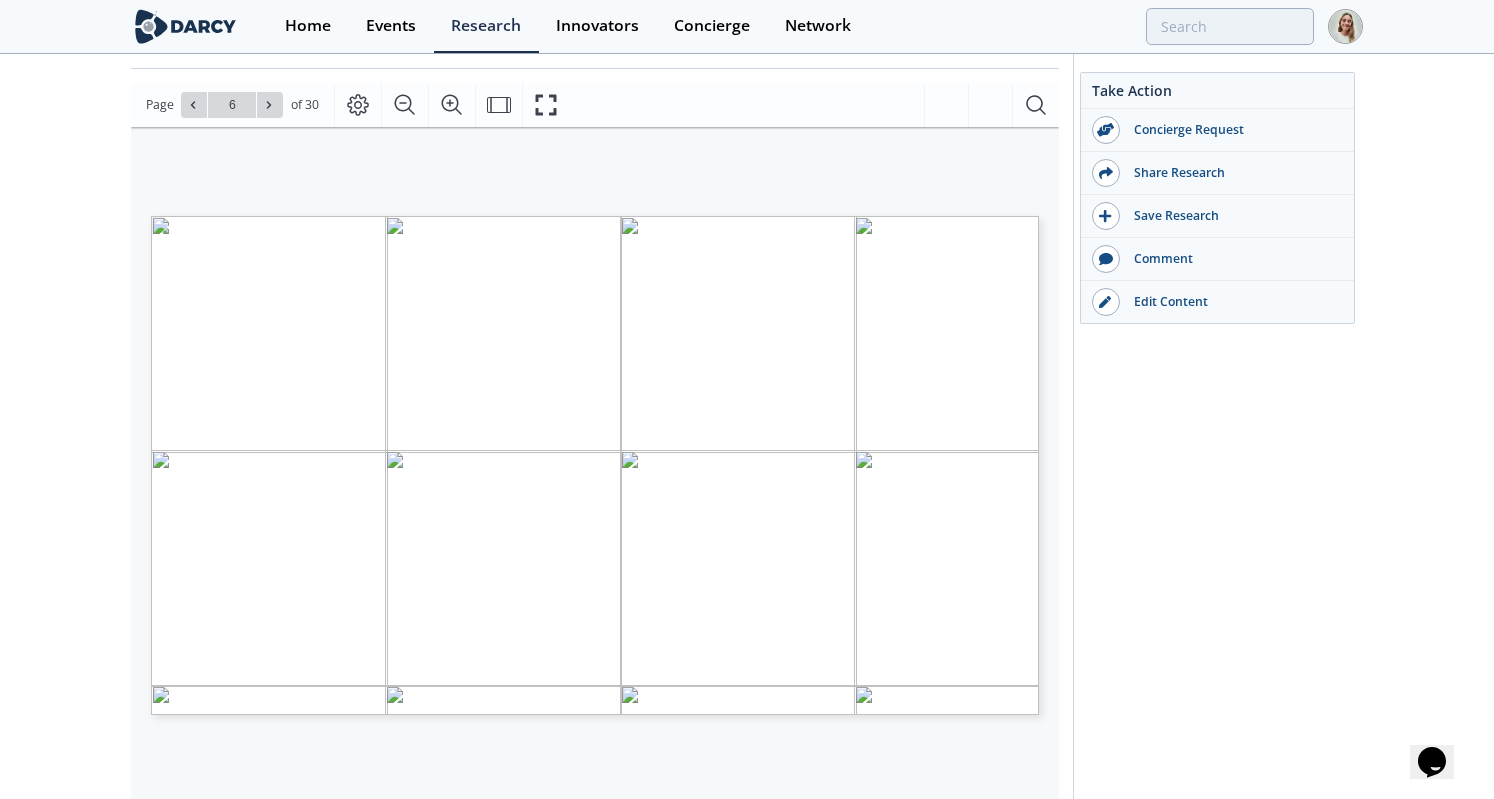 type on "7" 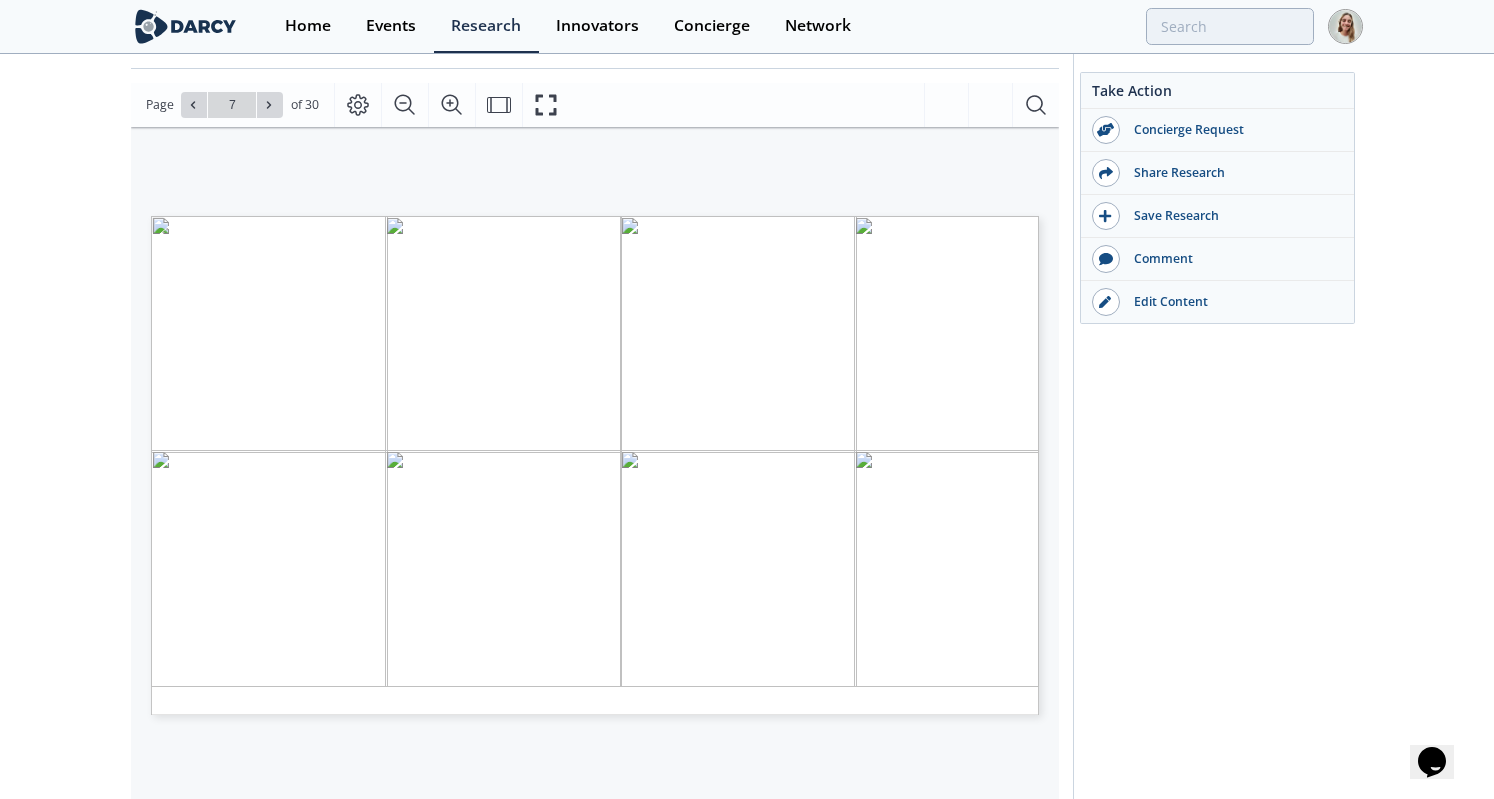 type on "8" 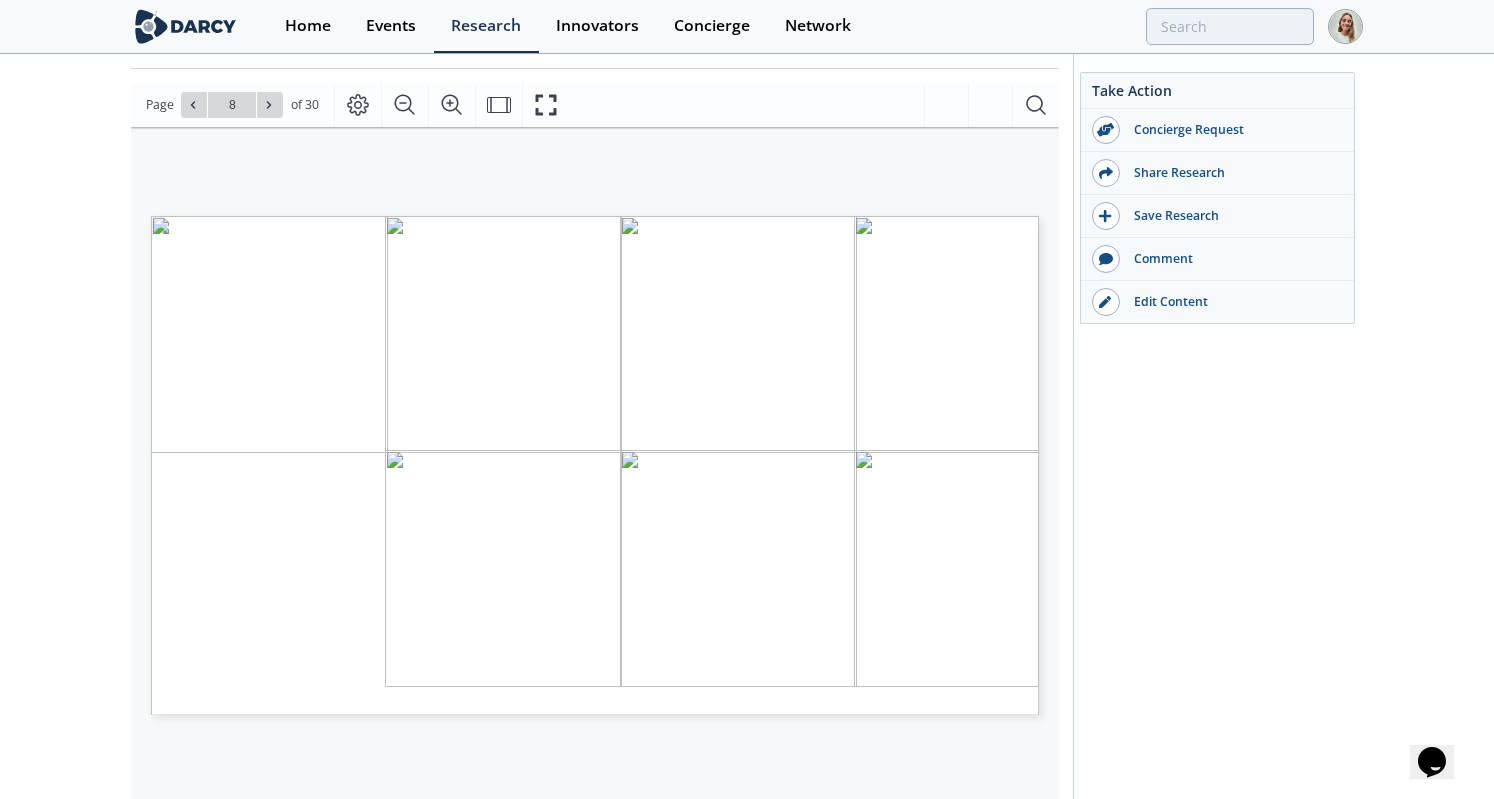 type on "9" 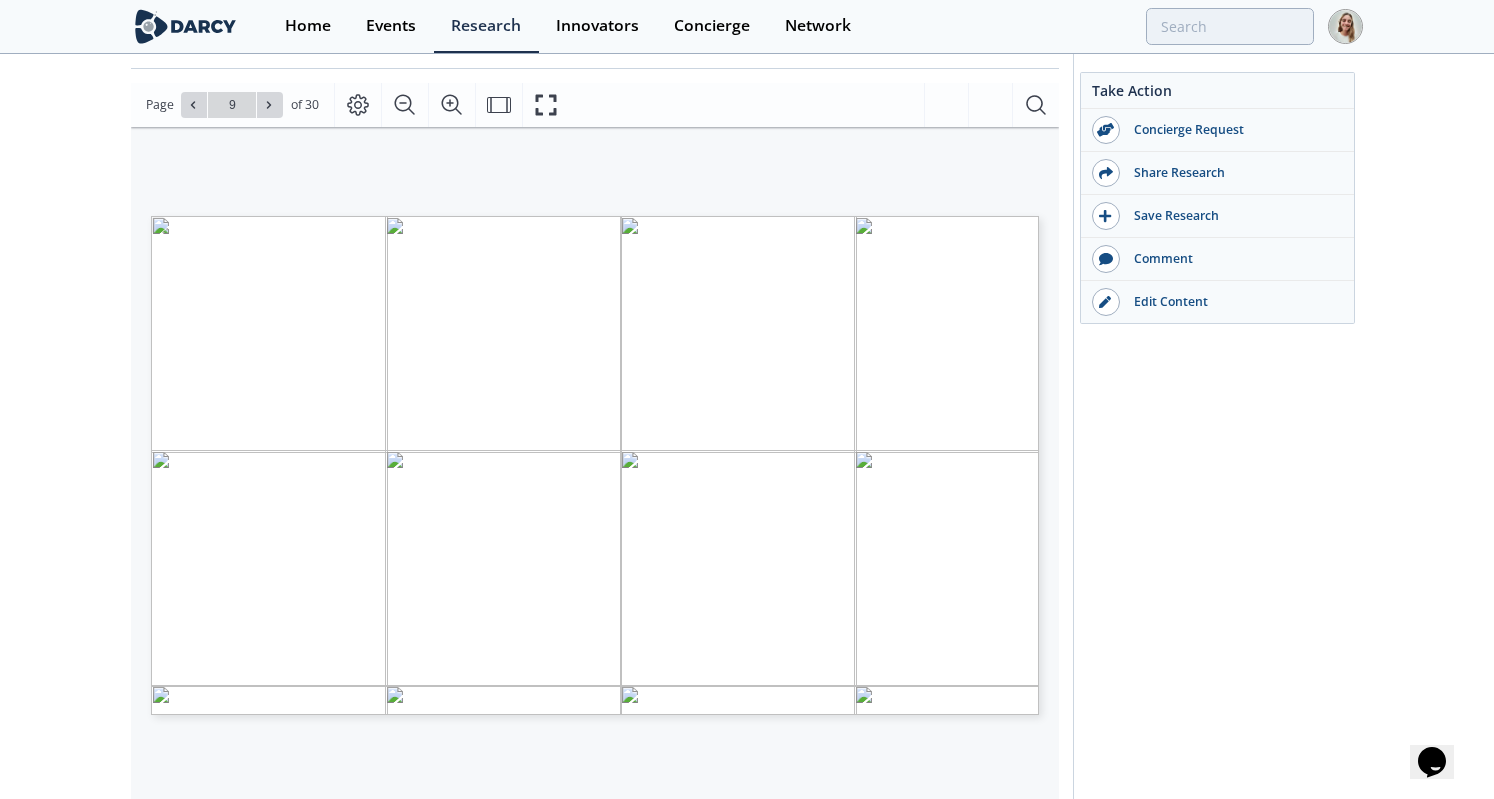 type on "10" 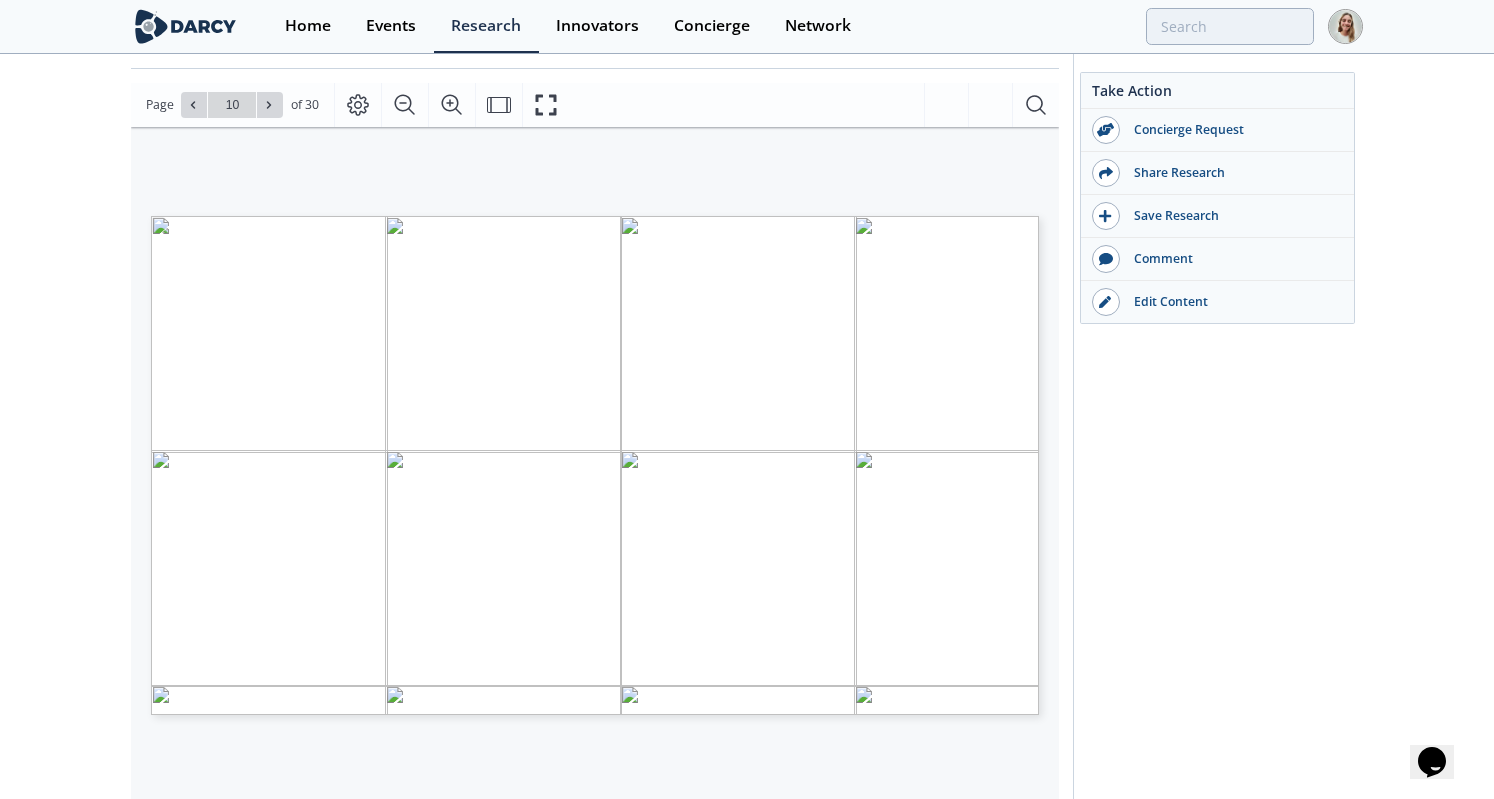 type on "11" 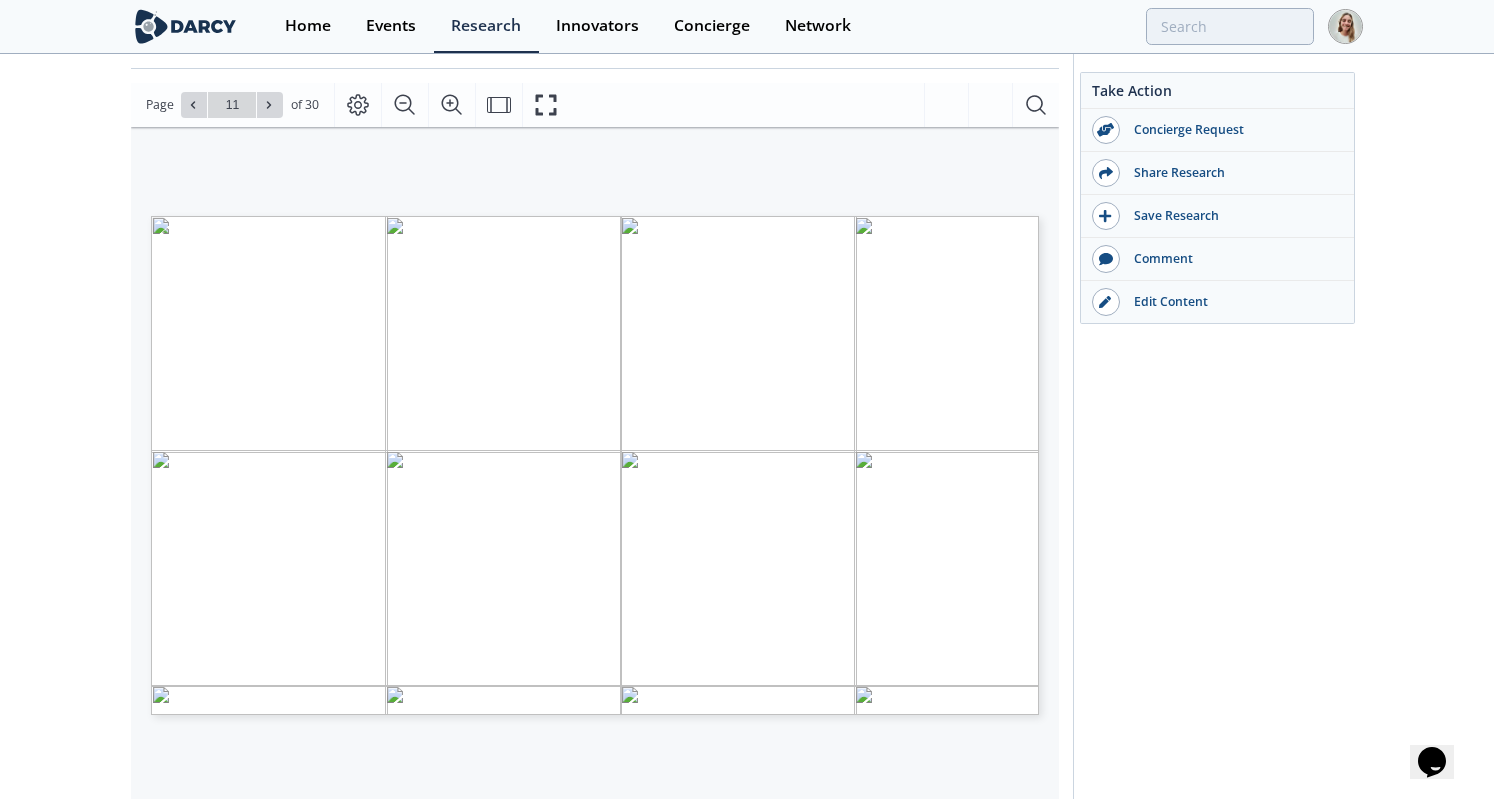 type on "12" 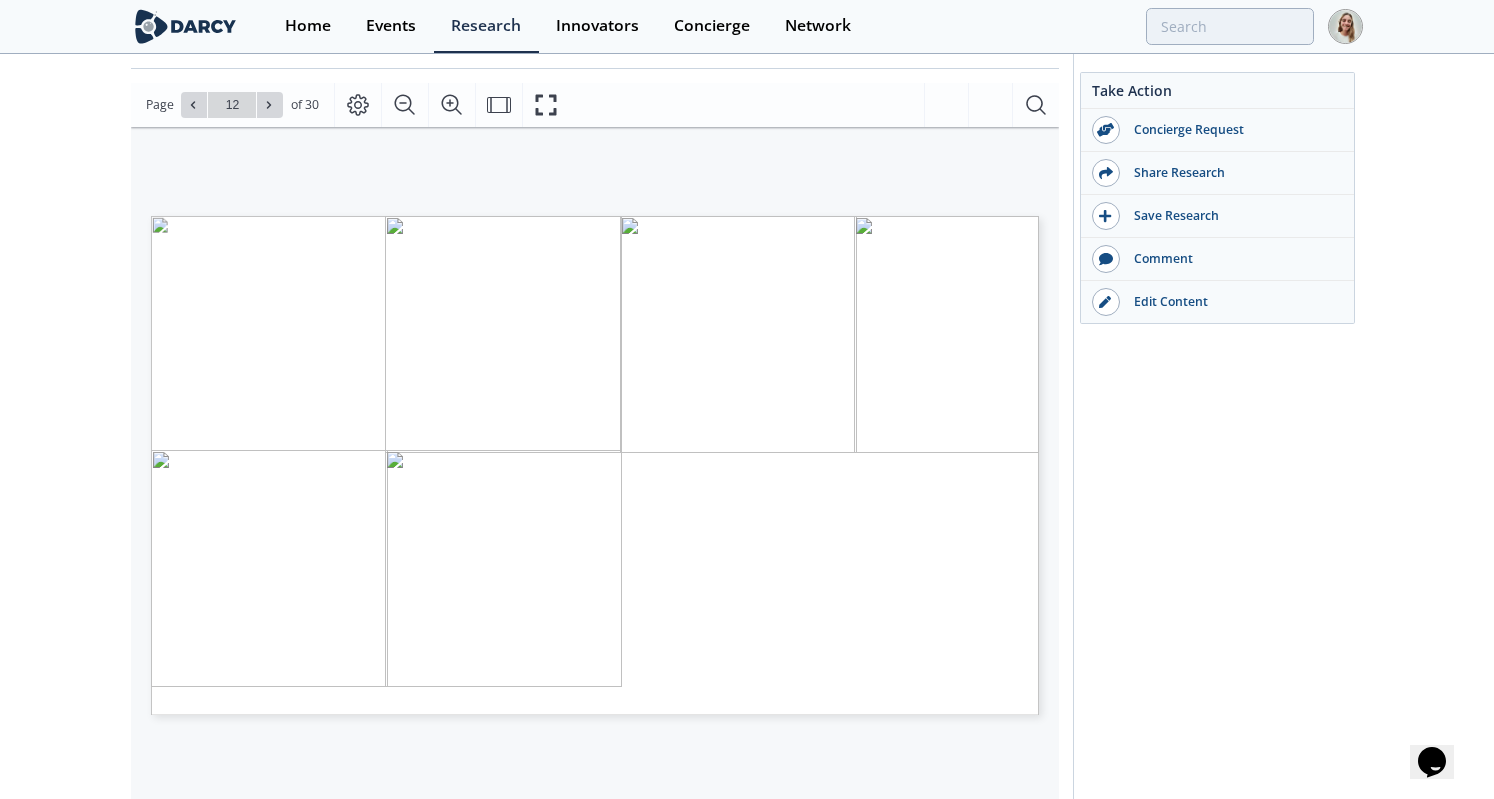 type on "13" 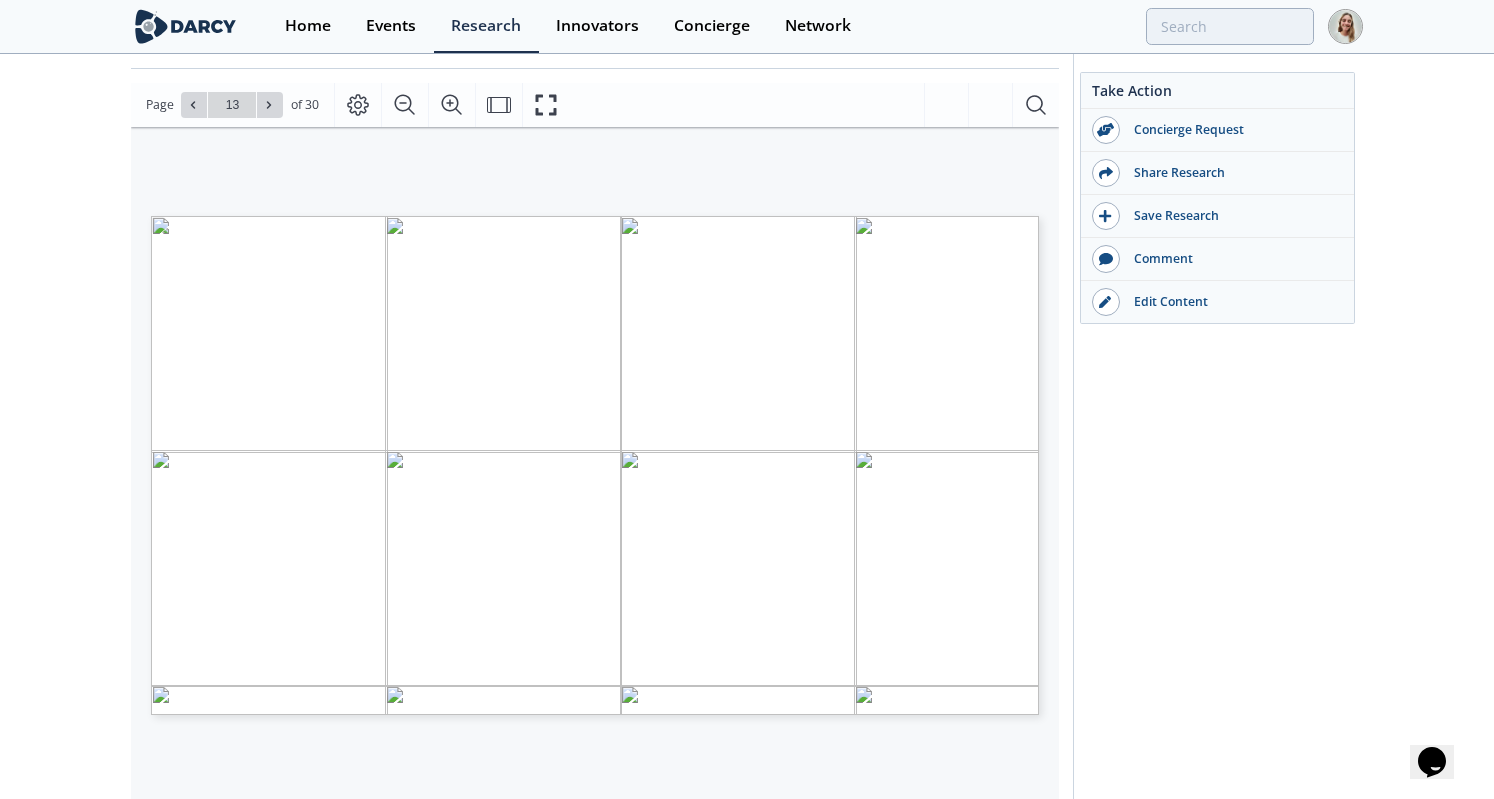 type on "14" 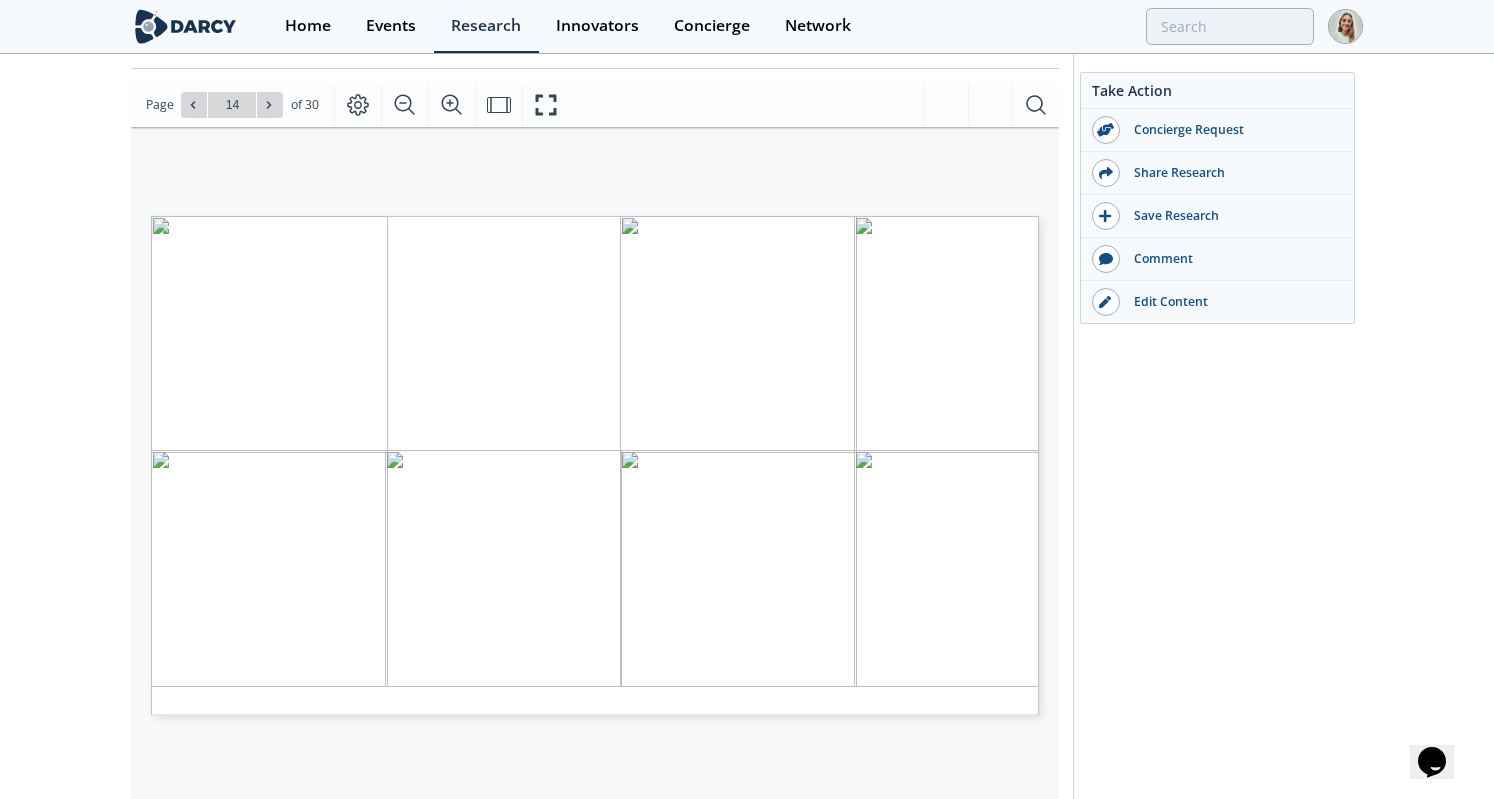 type on "15" 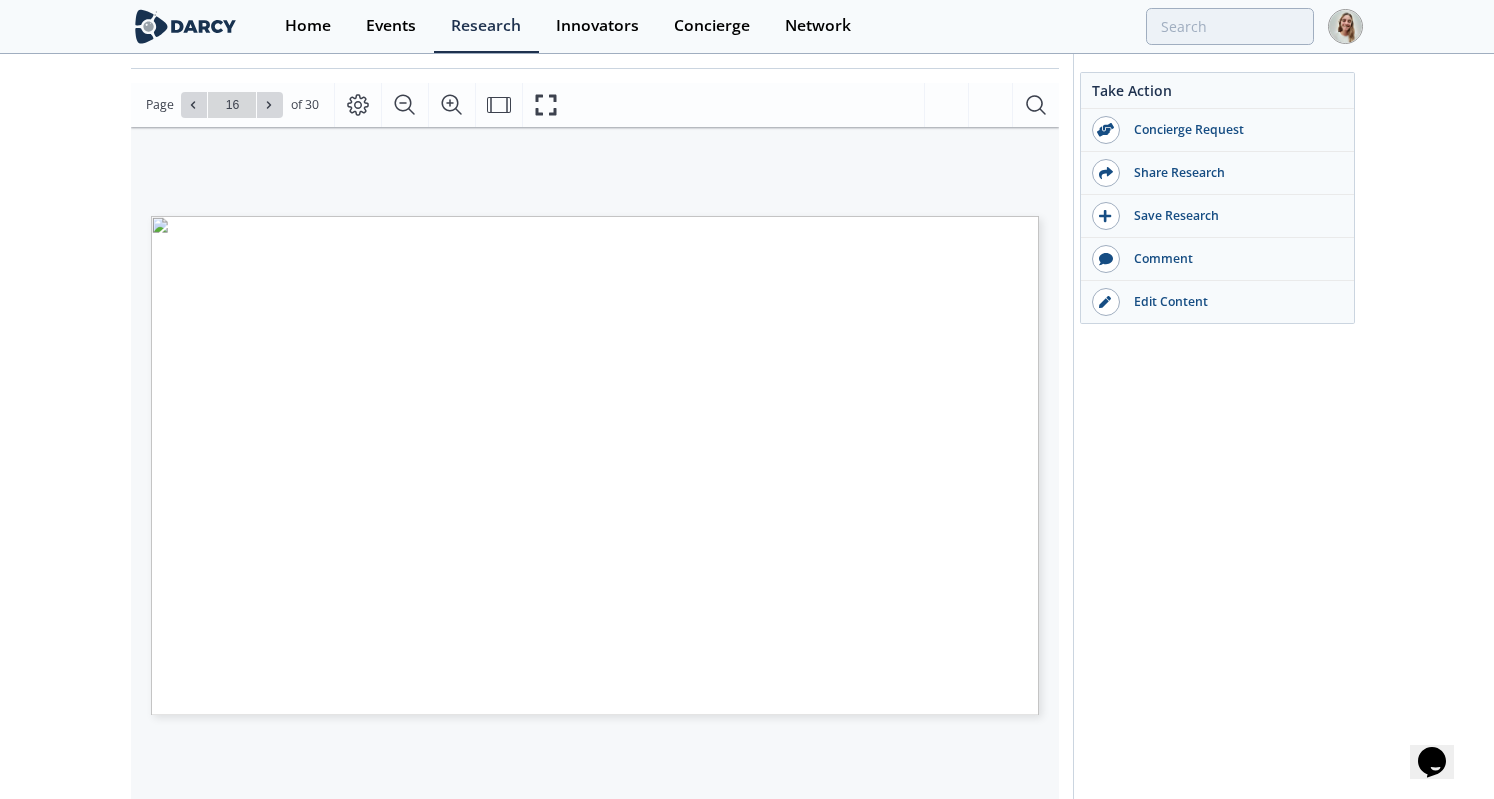 type on "17" 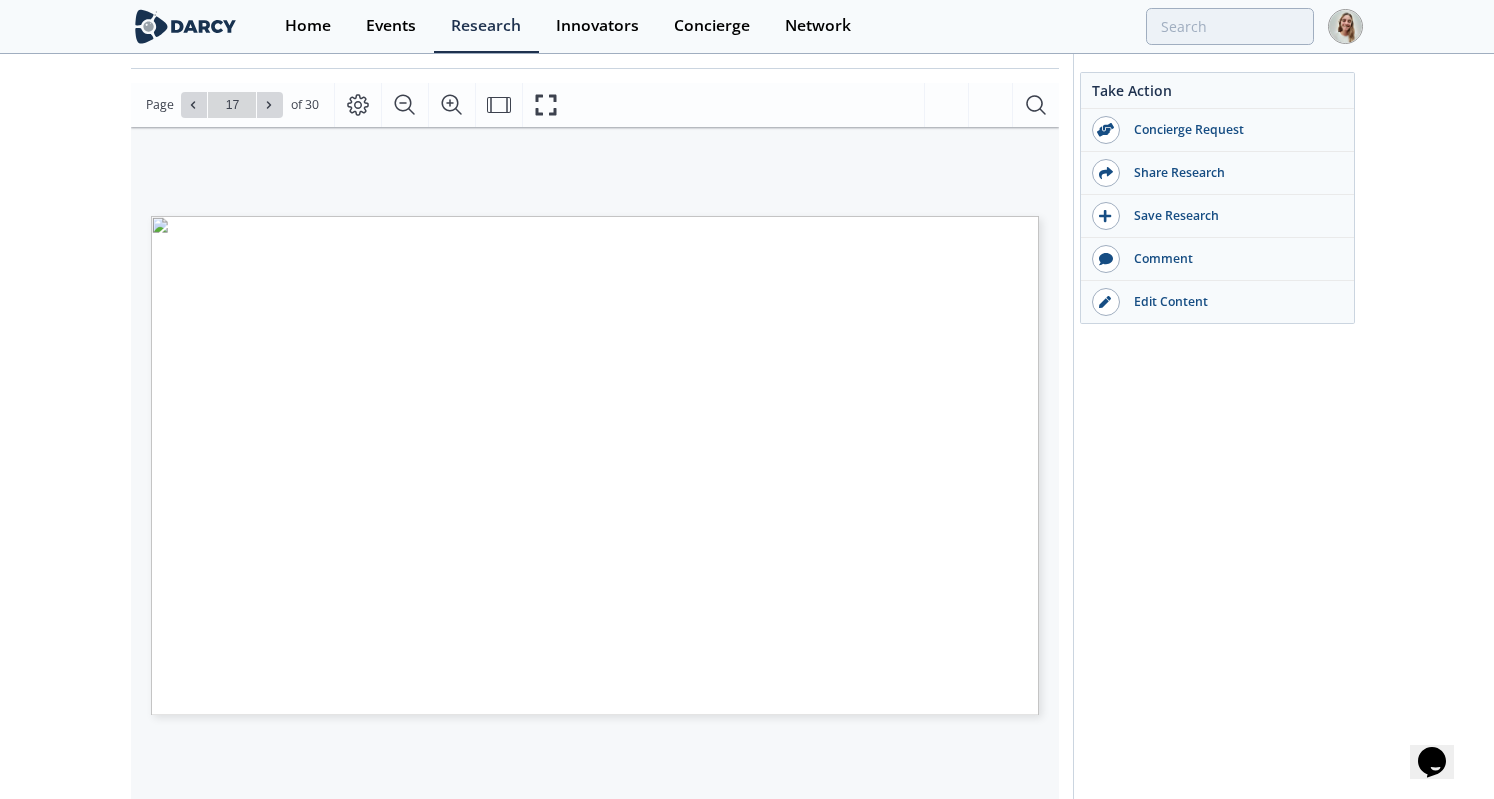 type on "18" 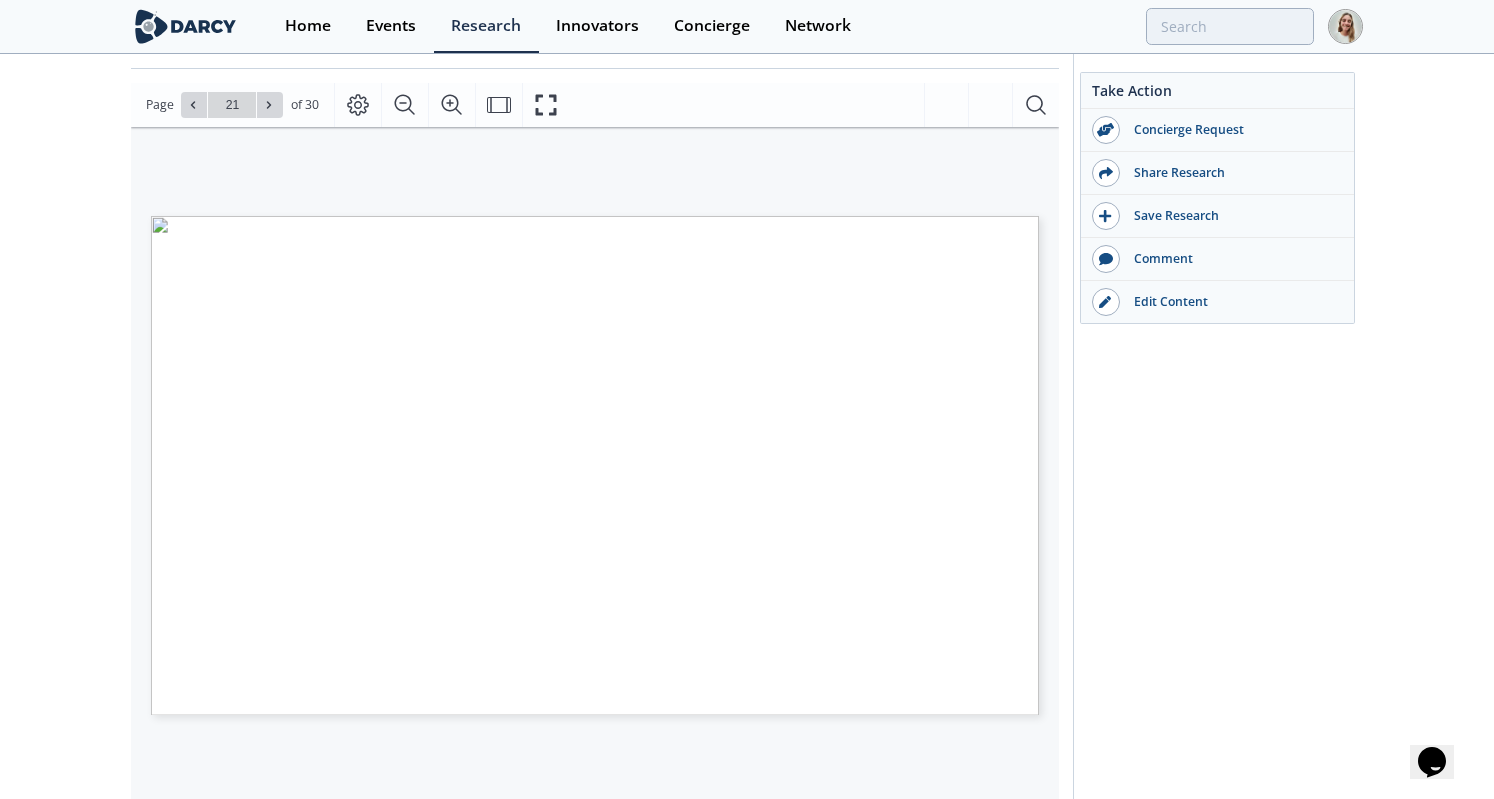 type on "22" 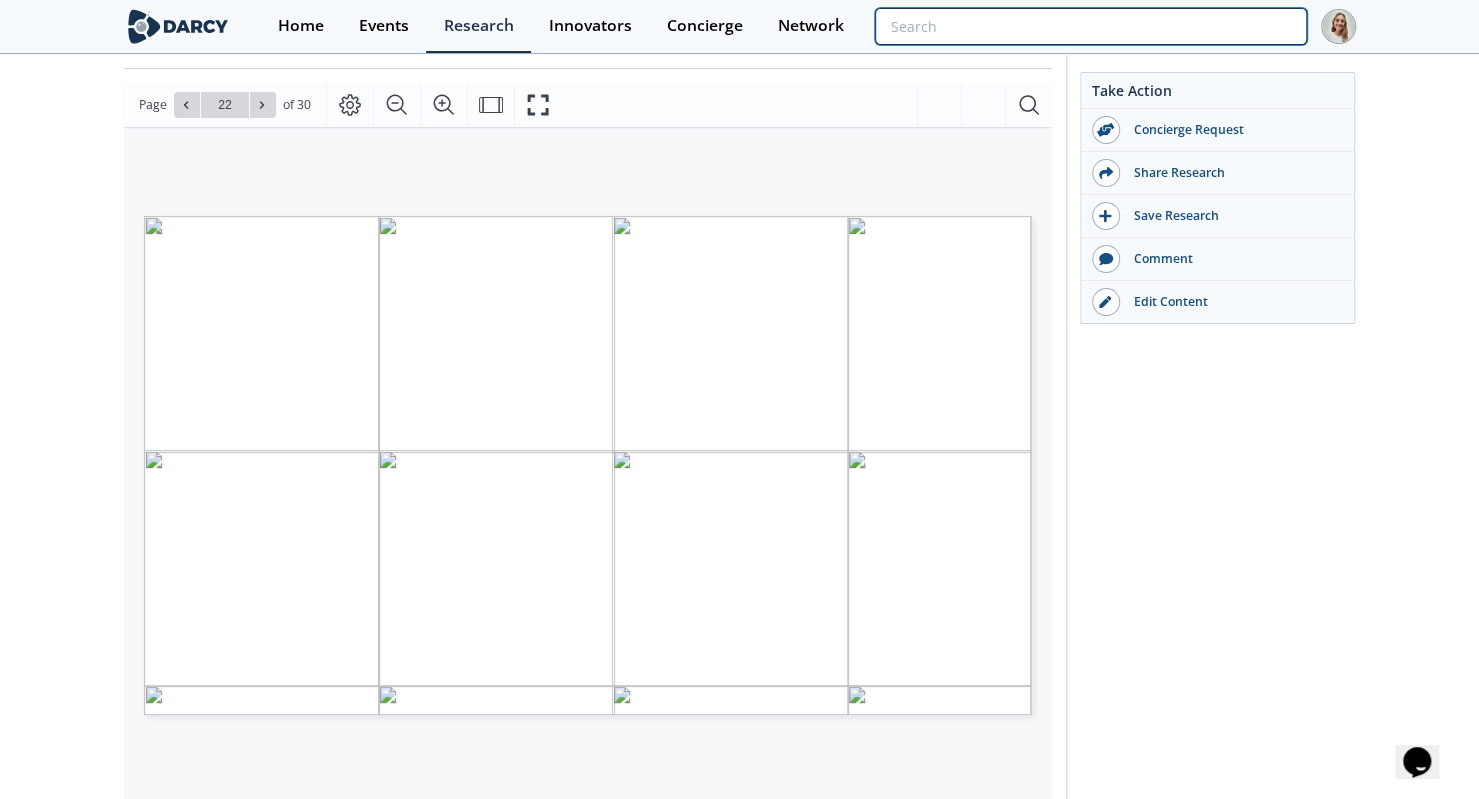 click at bounding box center (1090, 26) 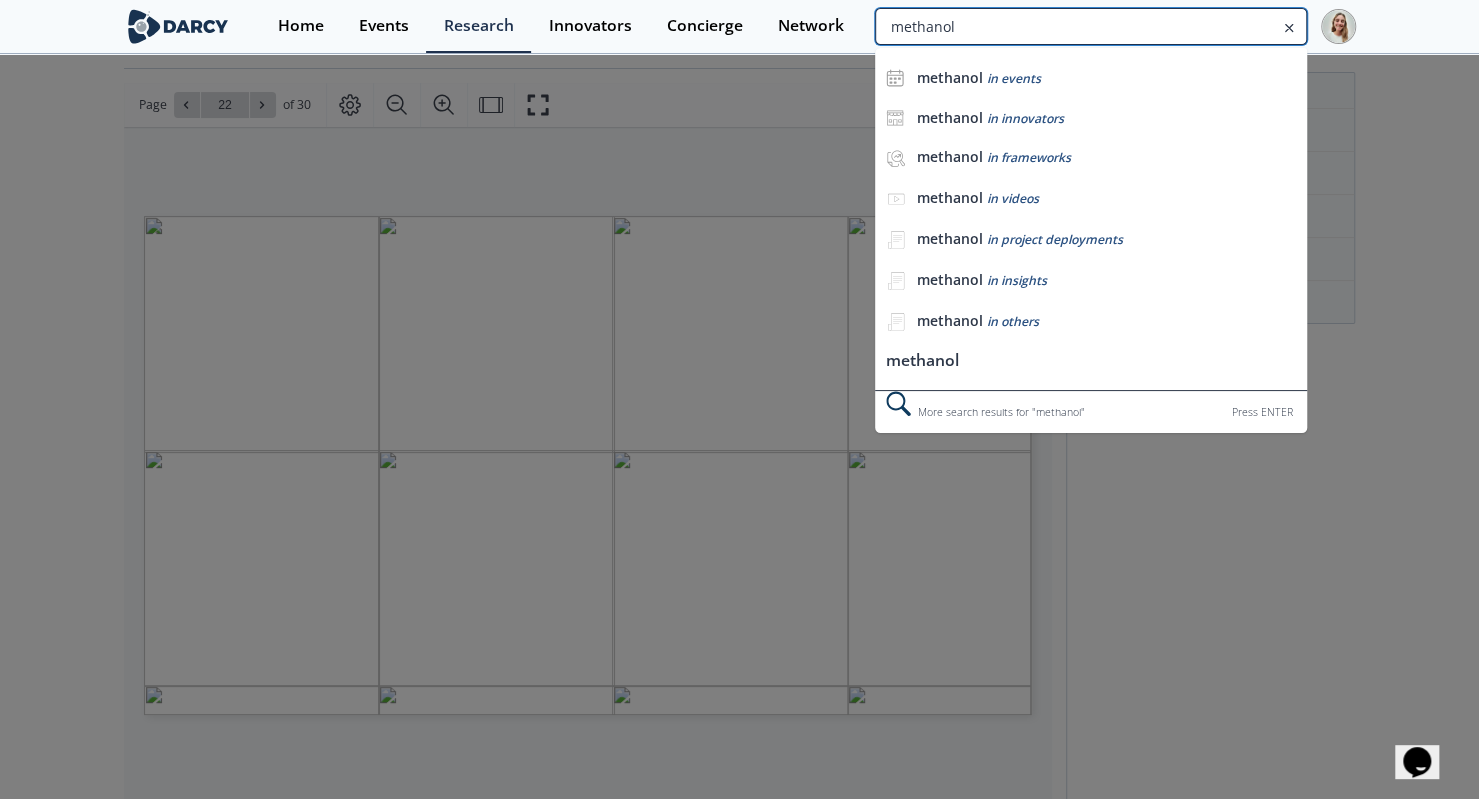 type on "methanol" 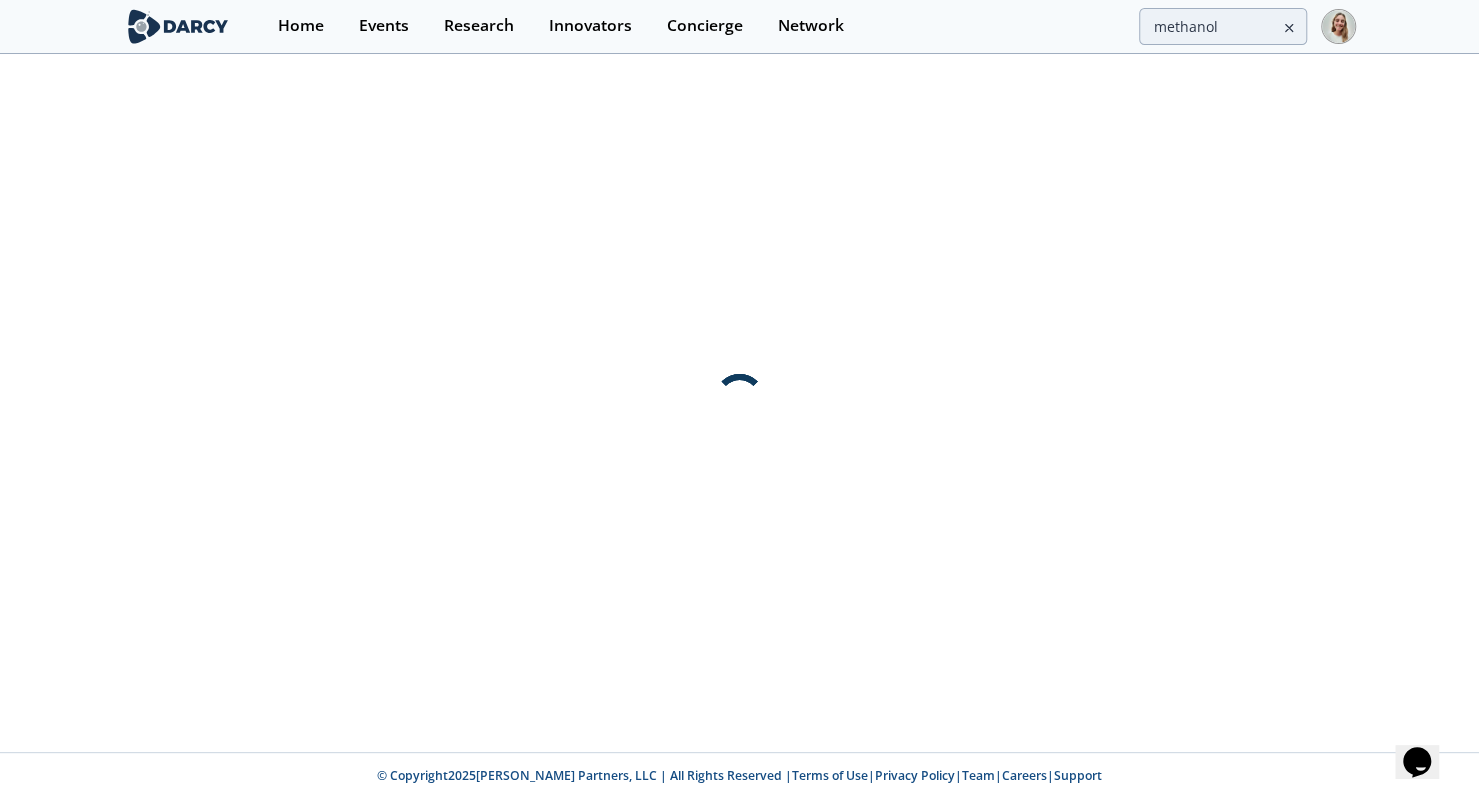 scroll, scrollTop: 0, scrollLeft: 0, axis: both 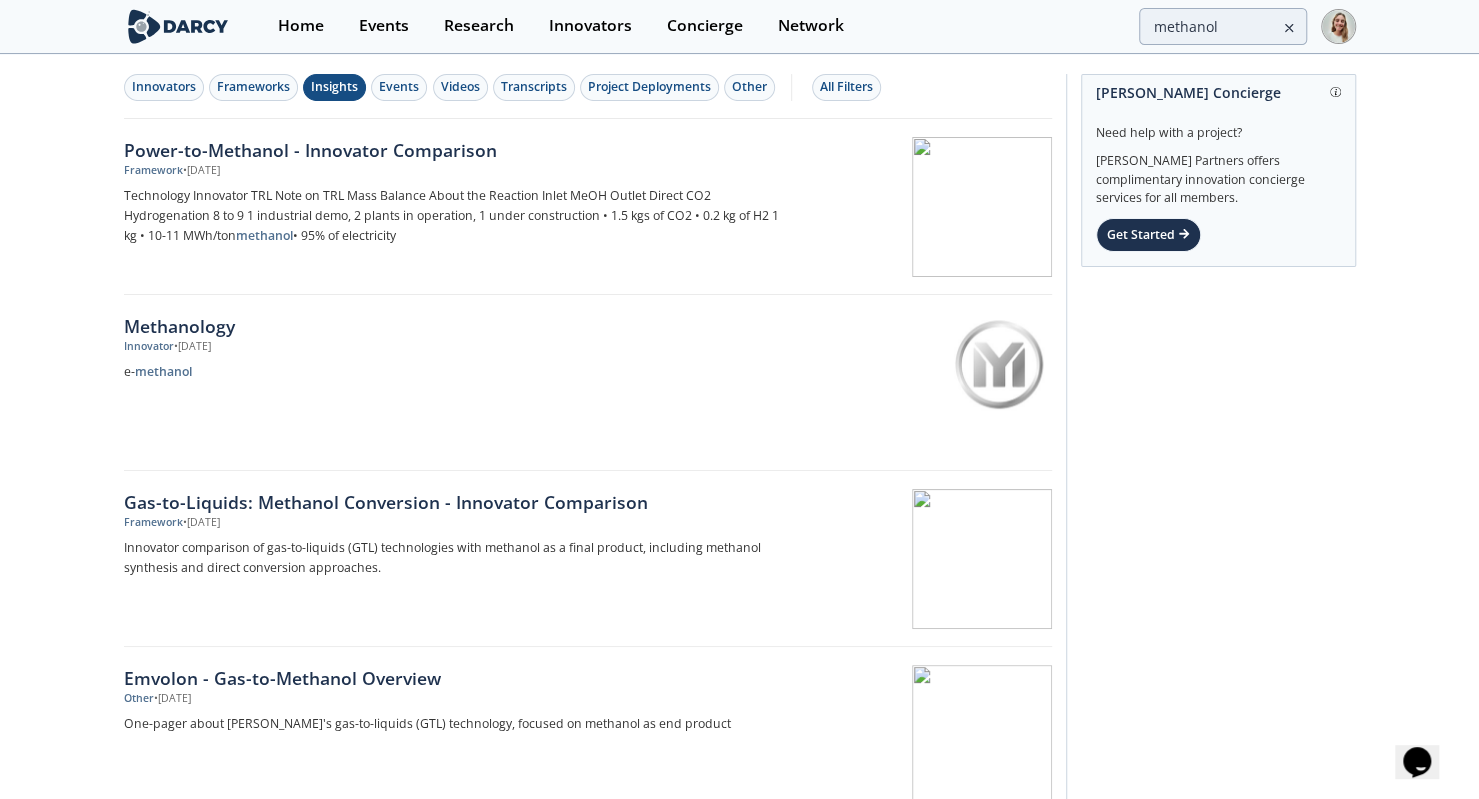 click on "Insights" at bounding box center [334, 87] 